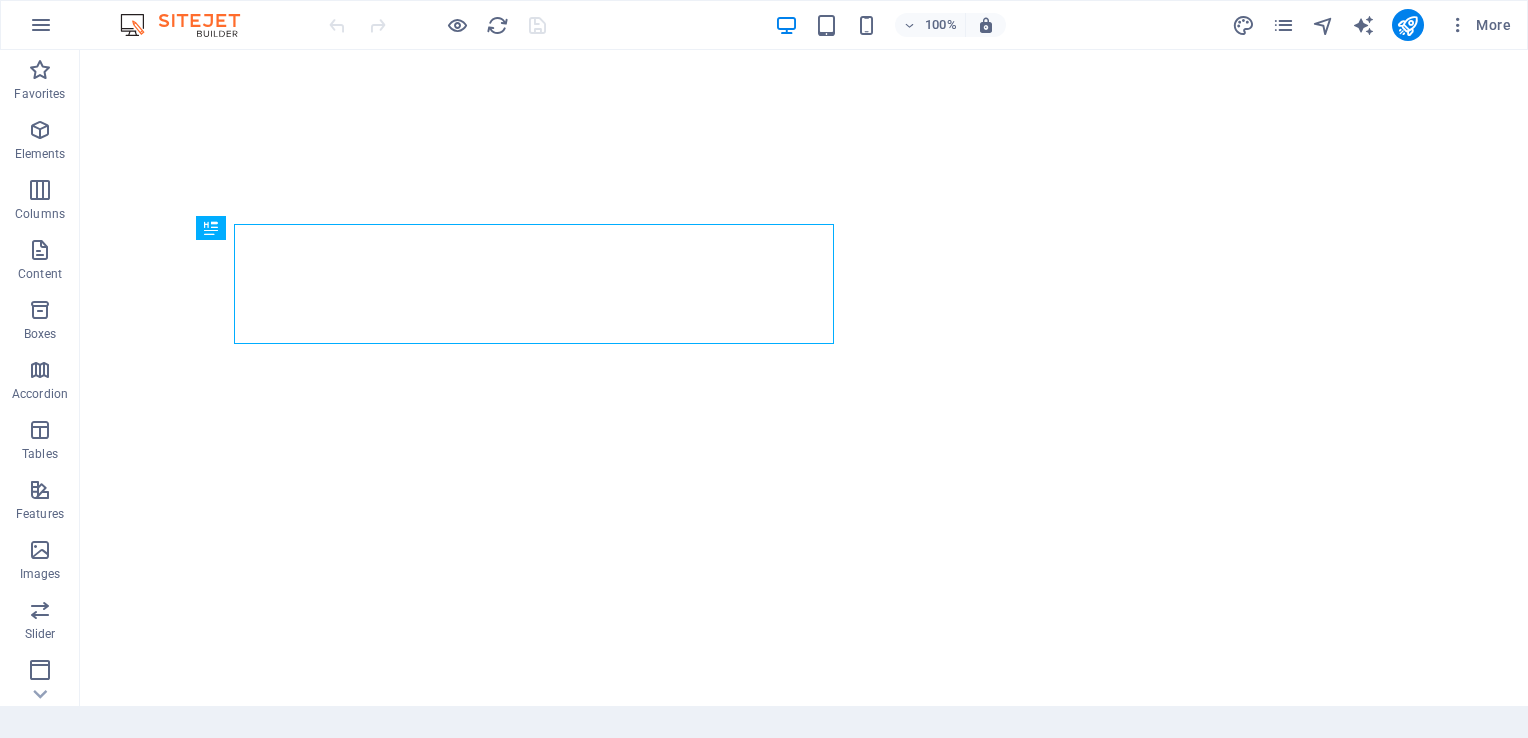 scroll, scrollTop: 0, scrollLeft: 0, axis: both 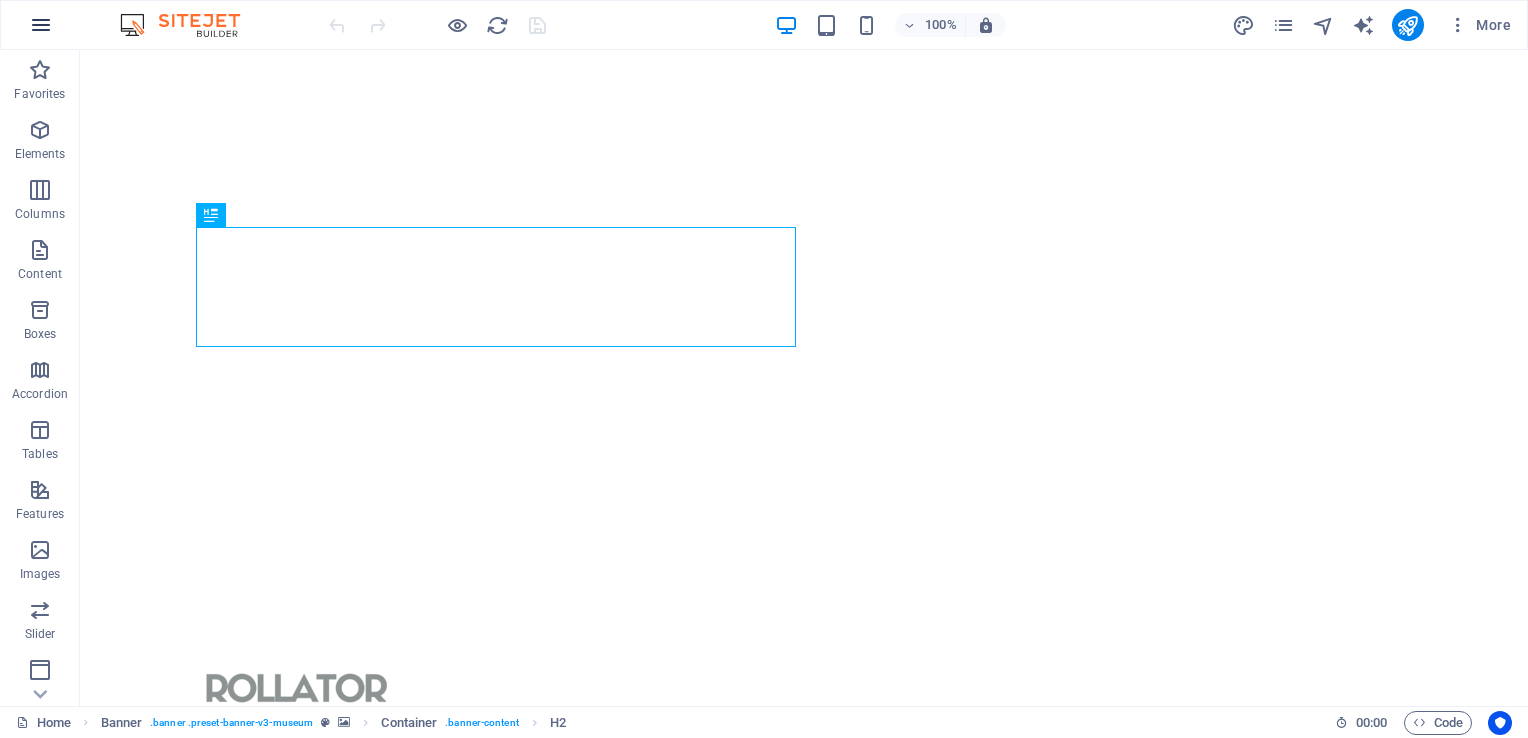 click at bounding box center (41, 25) 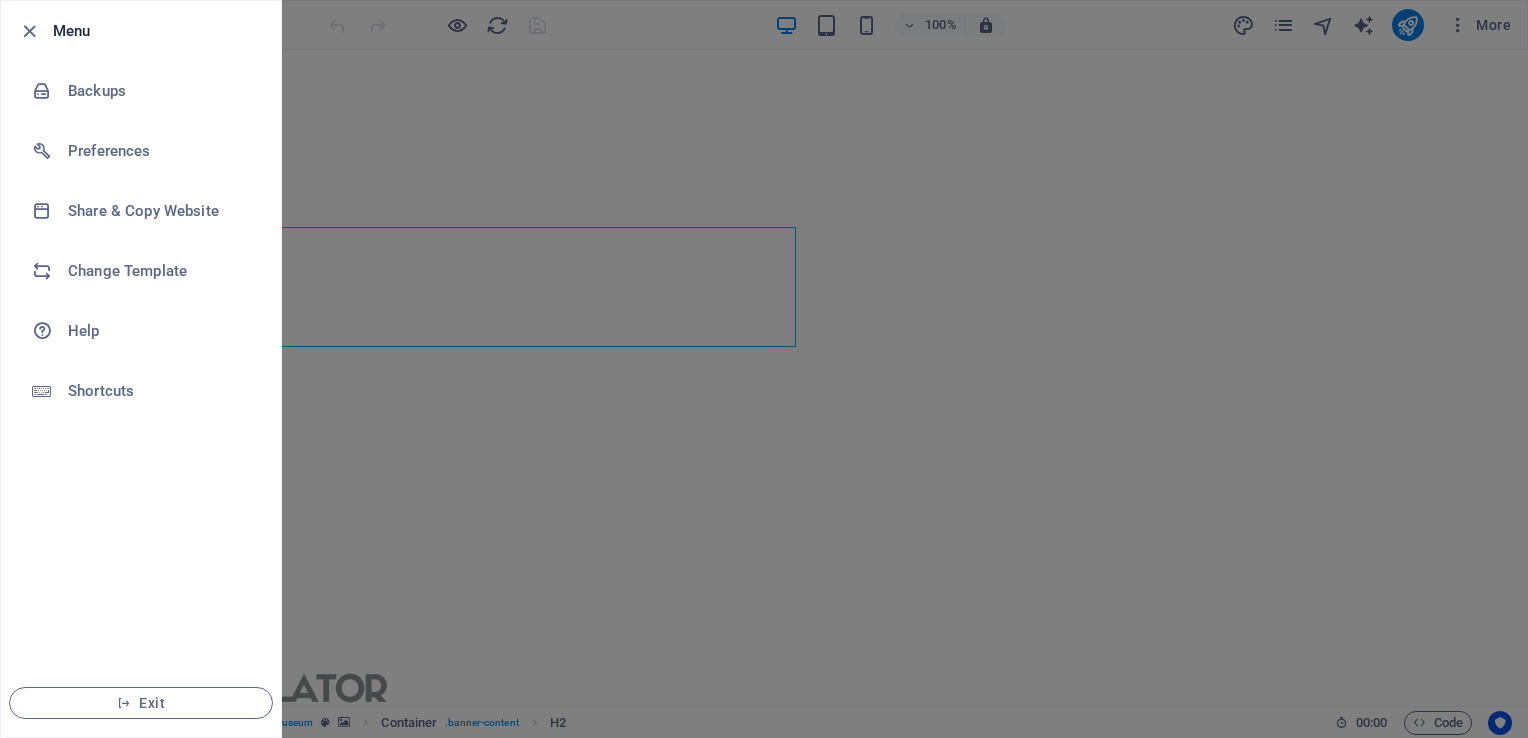click at bounding box center [764, 369] 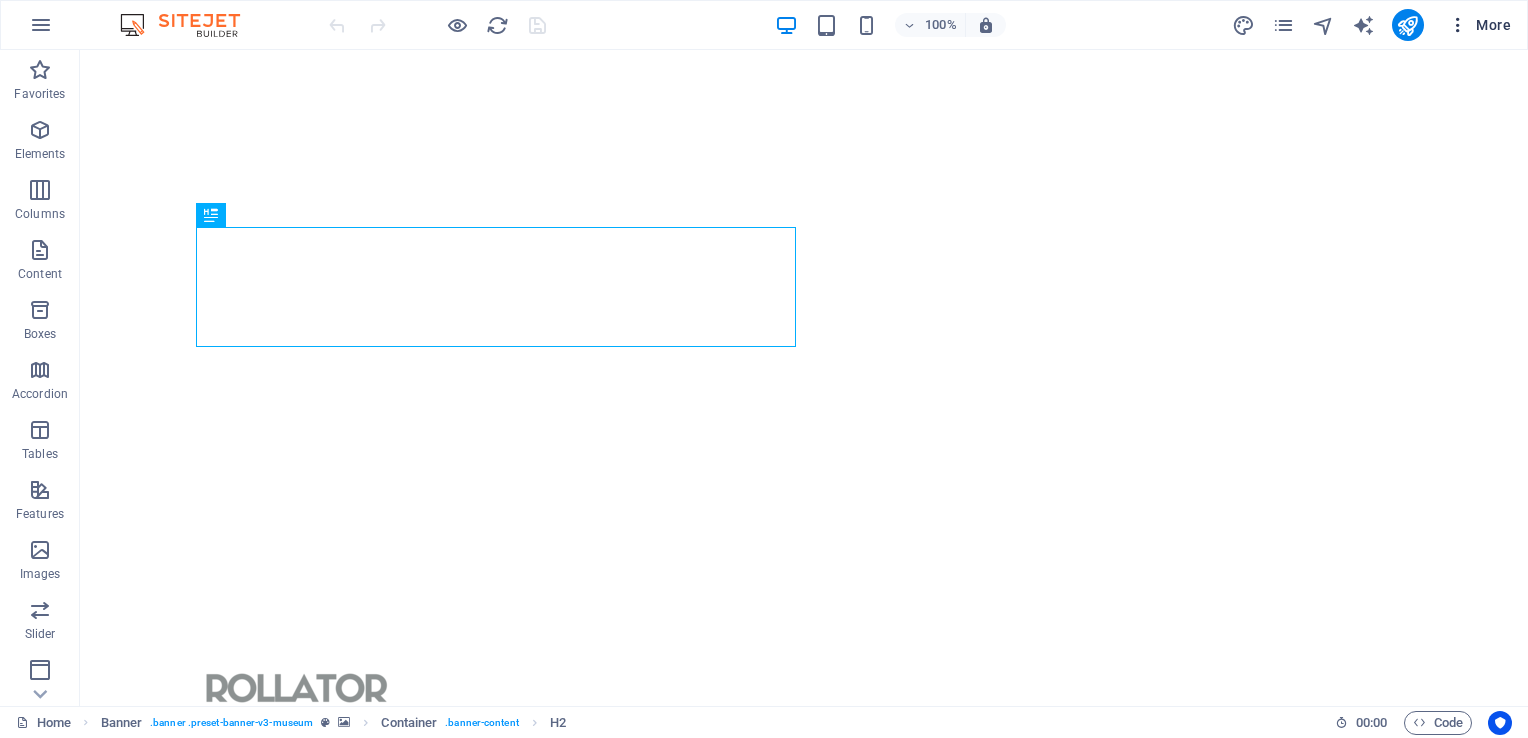 click on "More" at bounding box center (1479, 25) 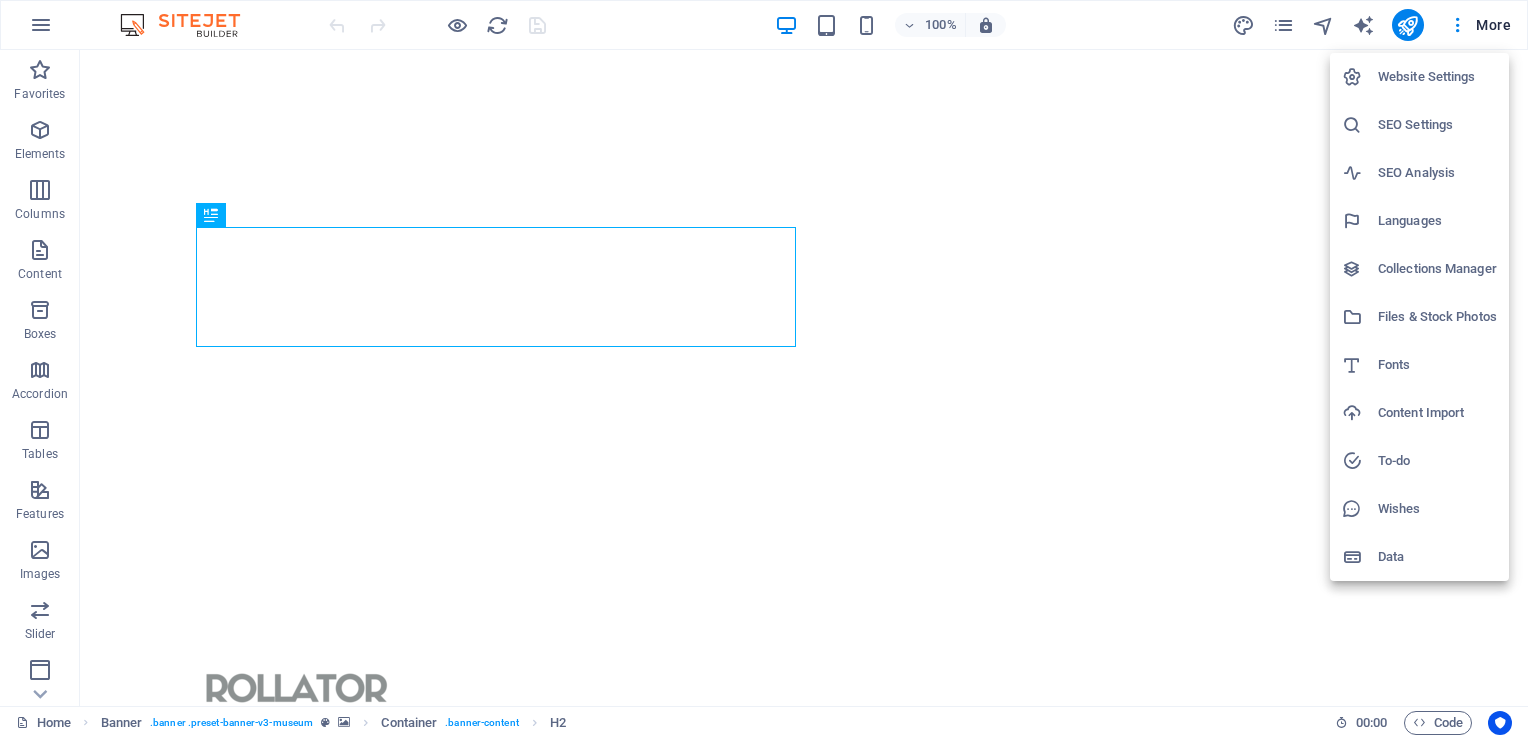 click on "Website Settings" at bounding box center (1437, 77) 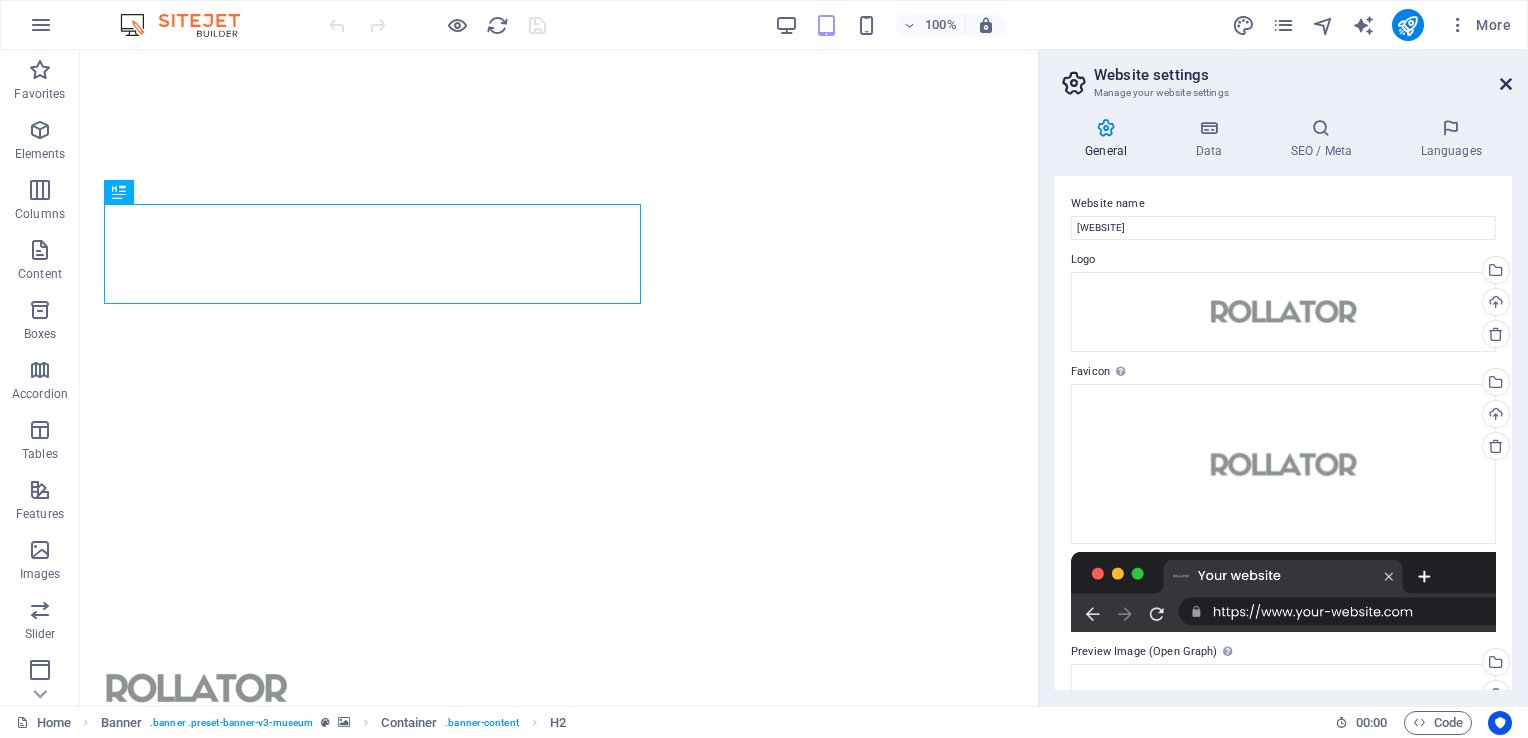 click at bounding box center (1506, 84) 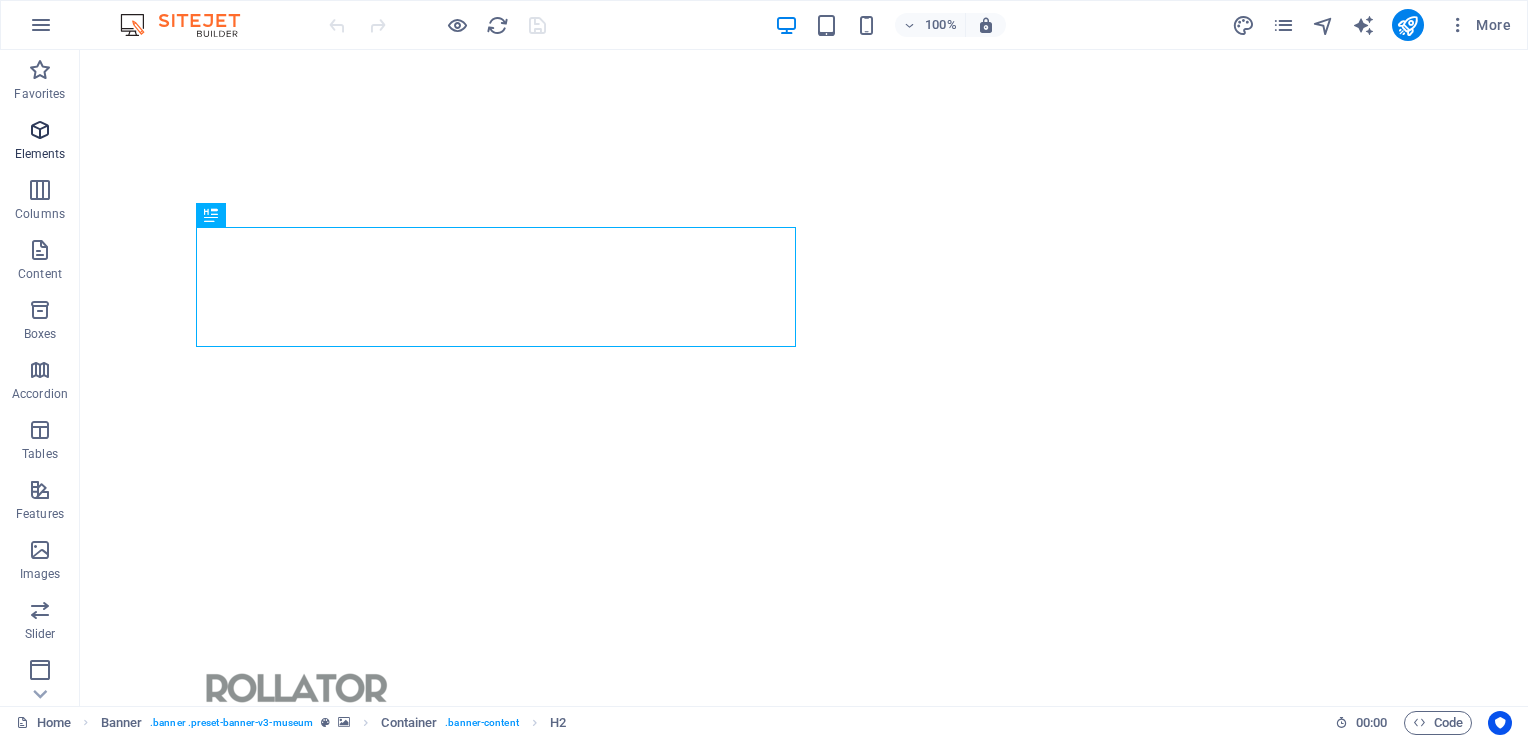 click at bounding box center [40, 130] 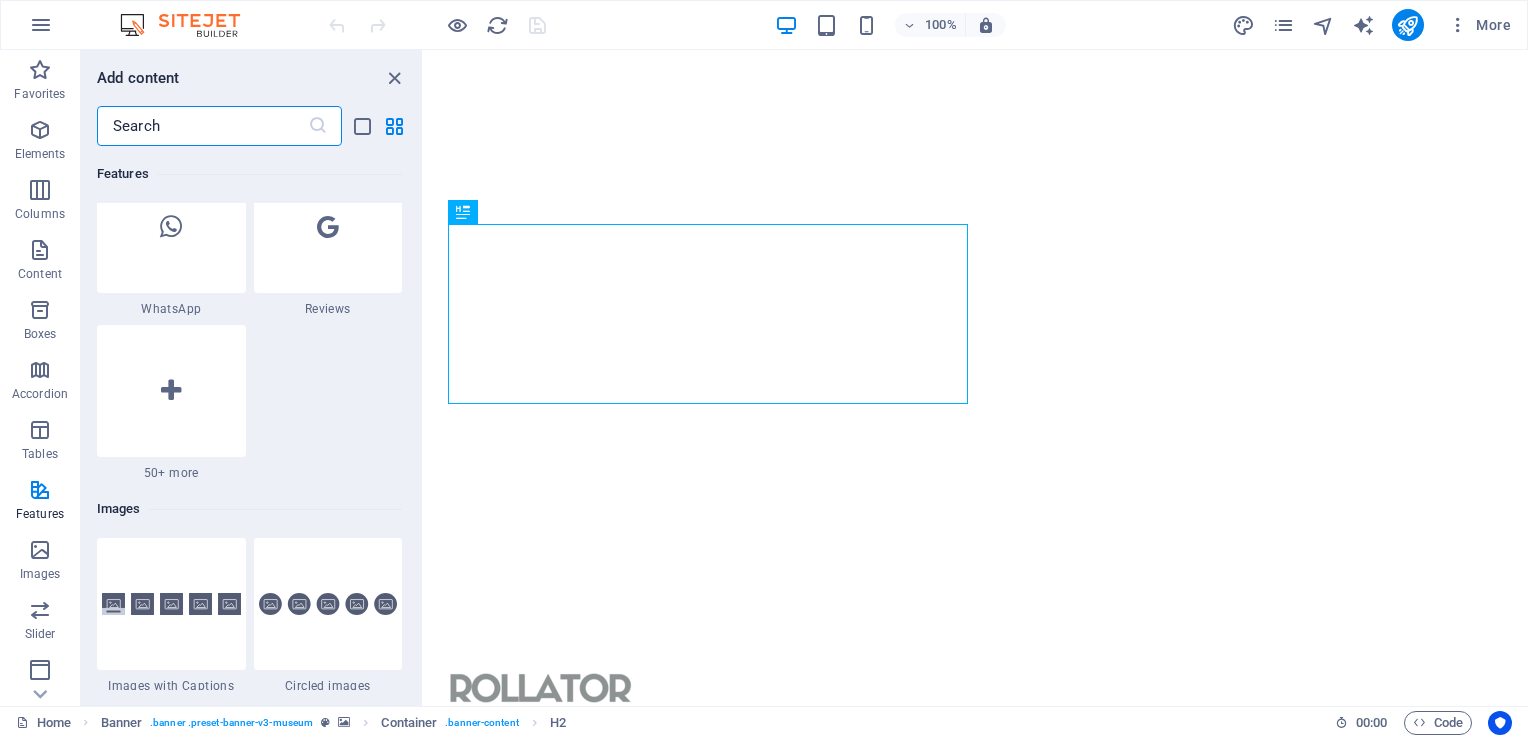 scroll, scrollTop: 9812, scrollLeft: 0, axis: vertical 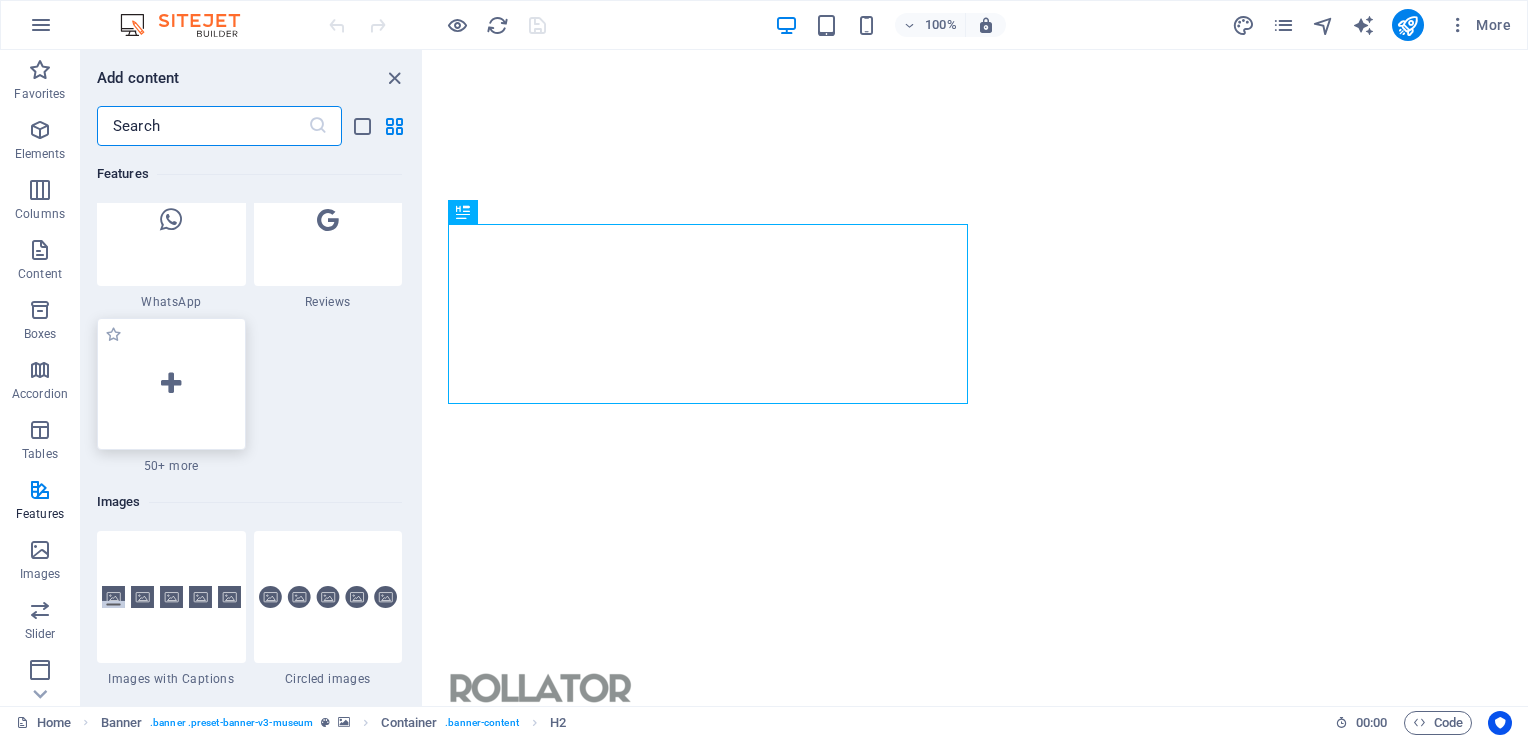 click at bounding box center (171, 384) 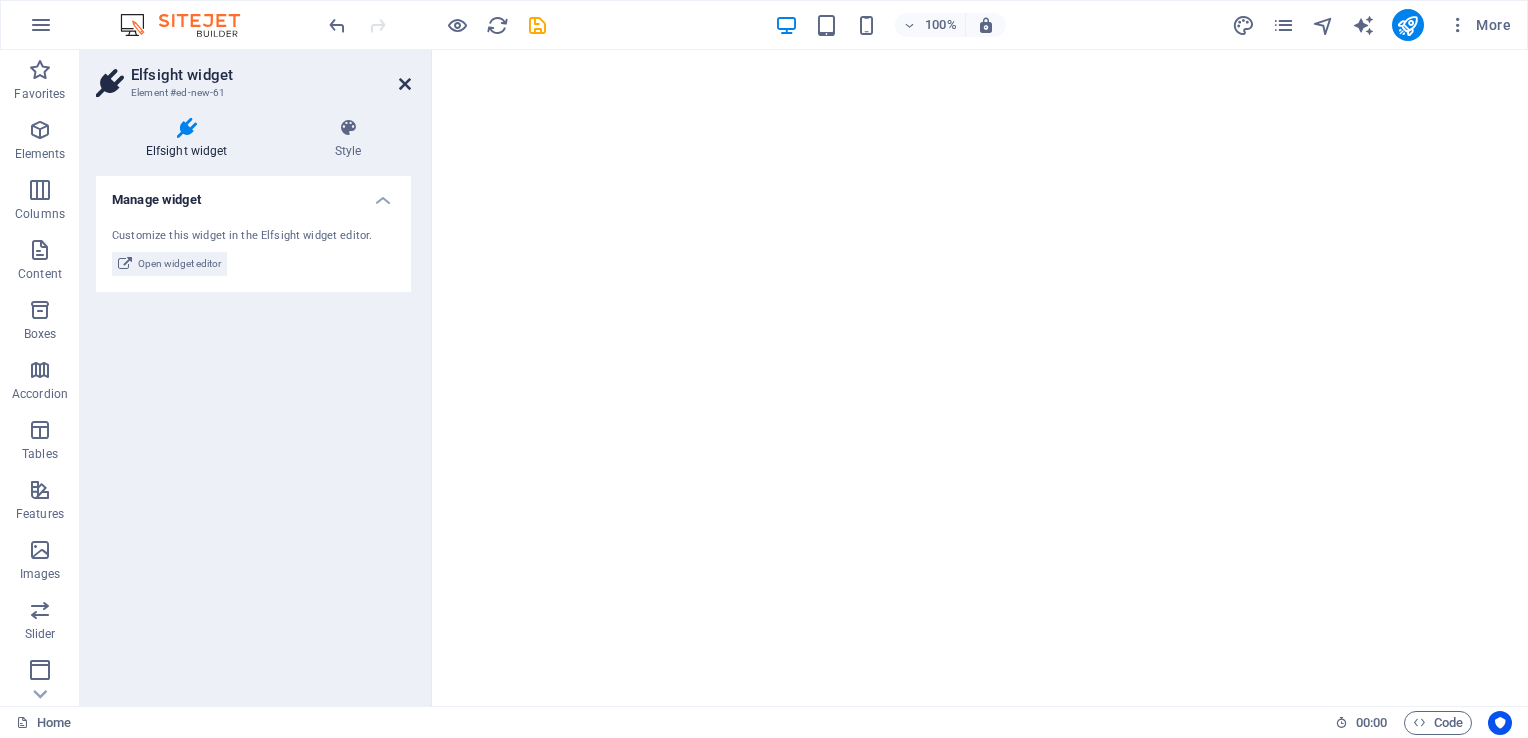 click at bounding box center [405, 84] 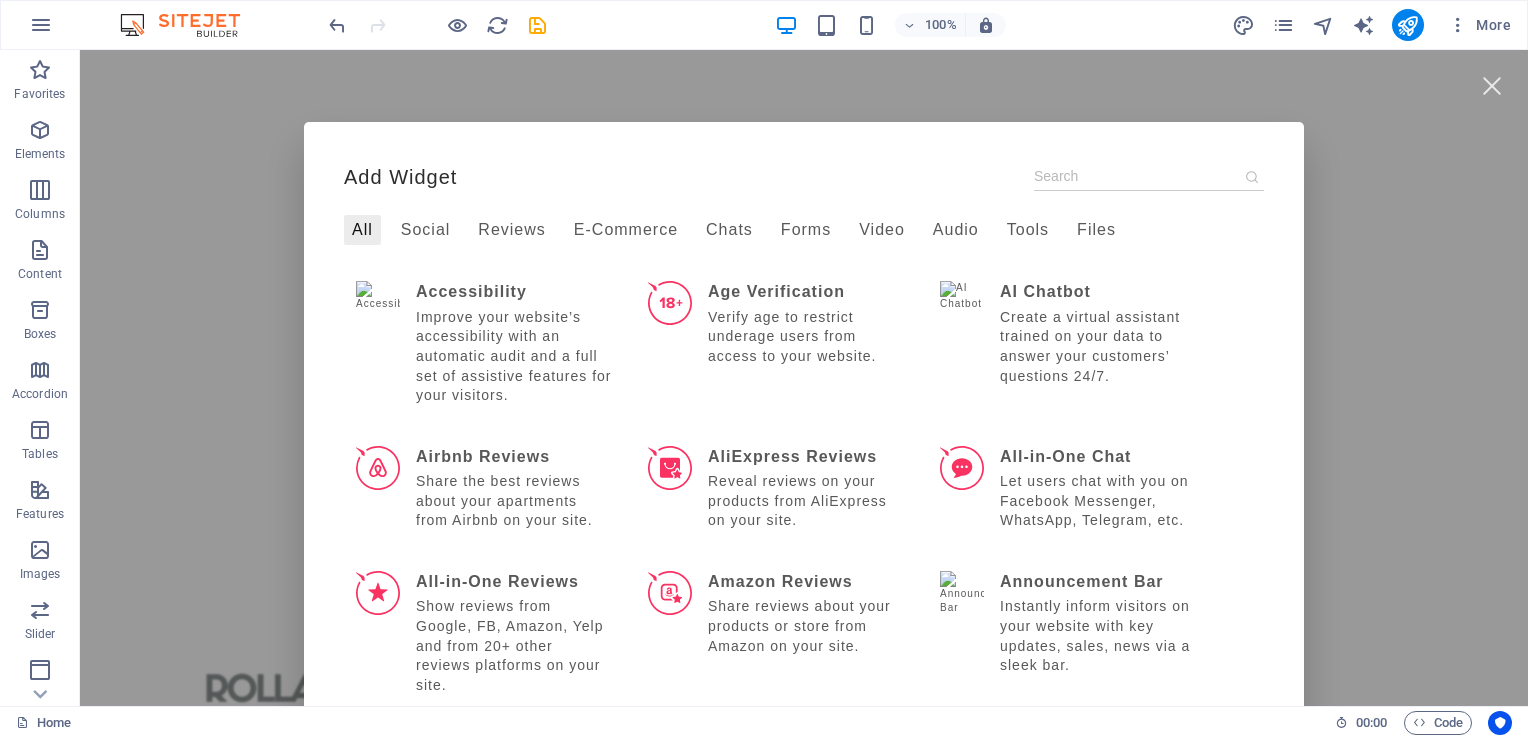 click at bounding box center (1149, 176) 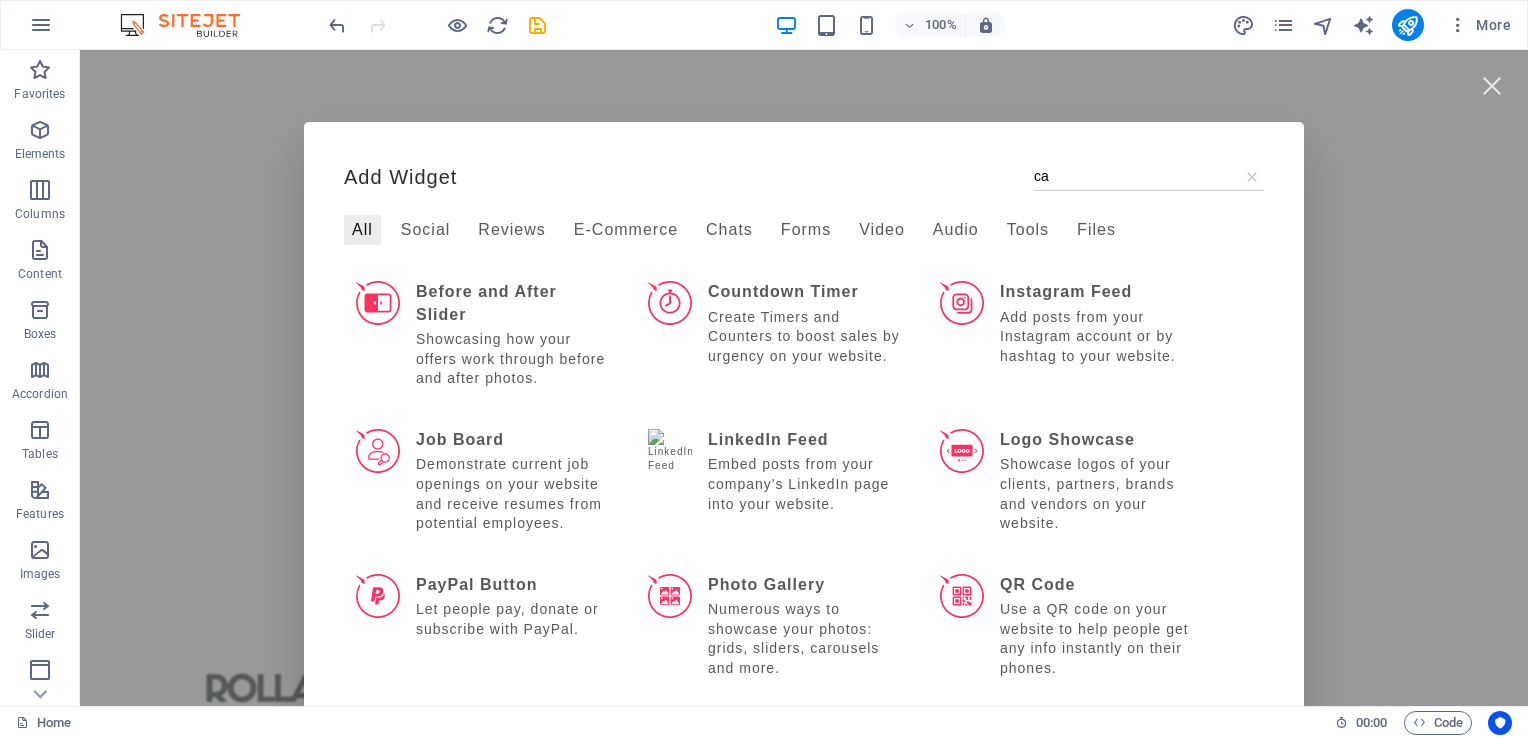 type on "c" 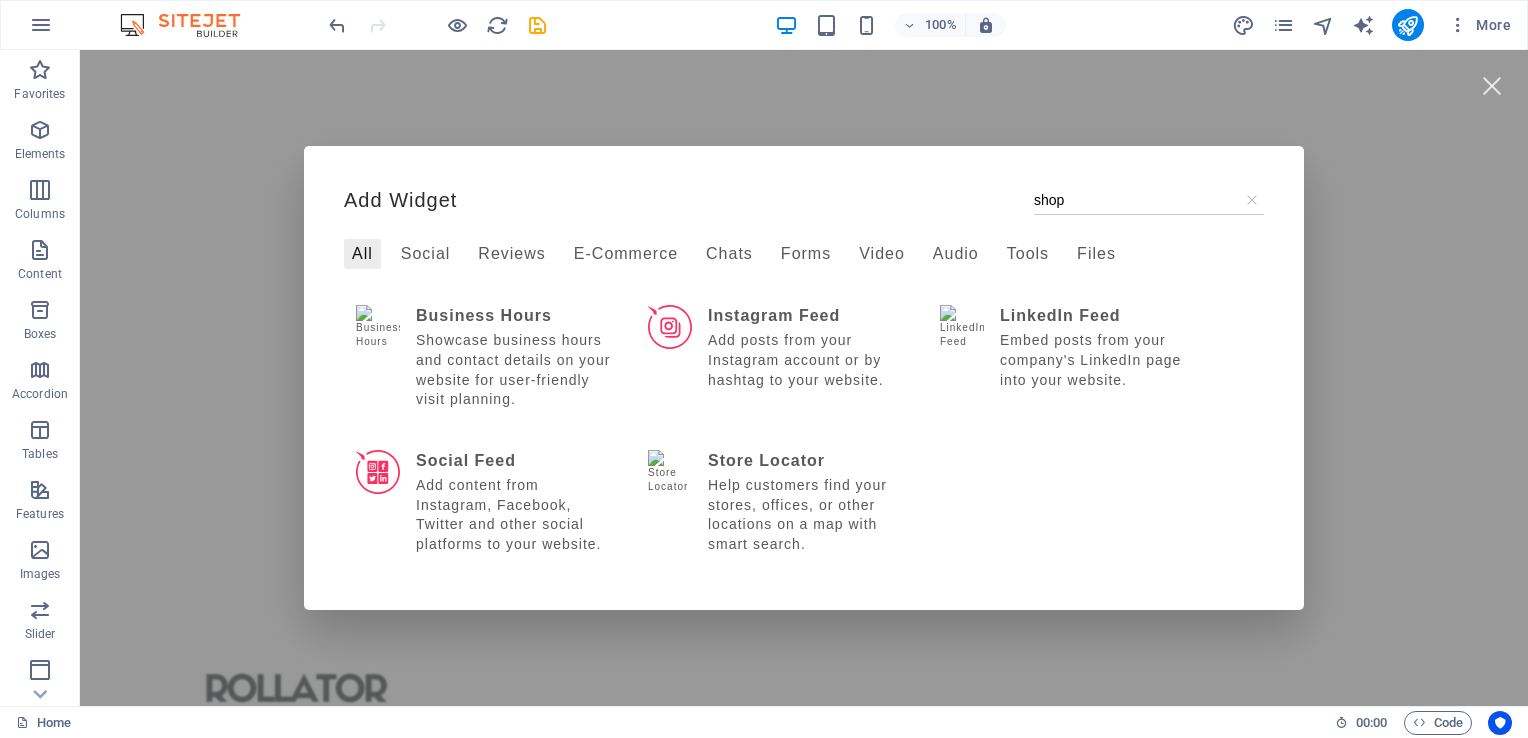 type on "shop" 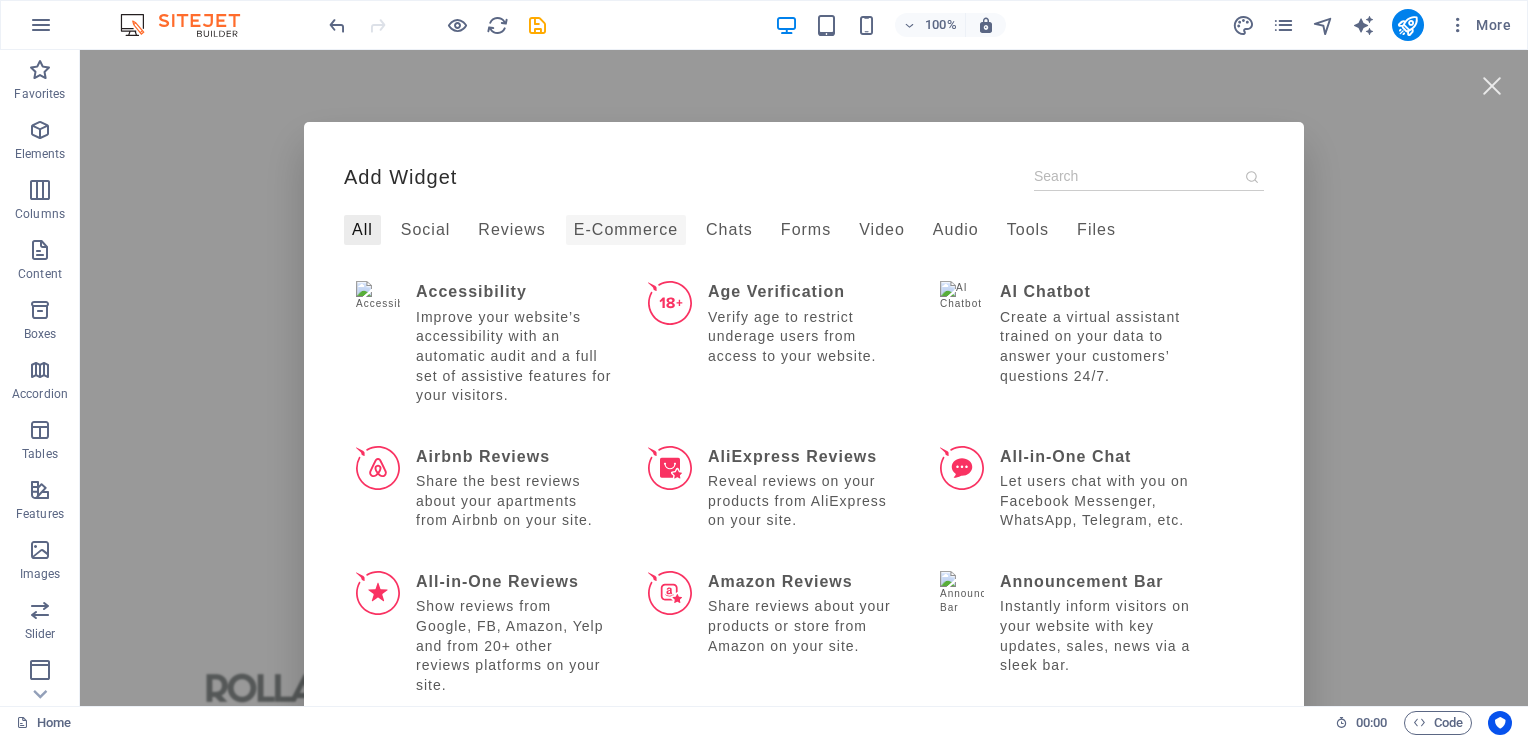 click on "E-Commerce" at bounding box center [626, 230] 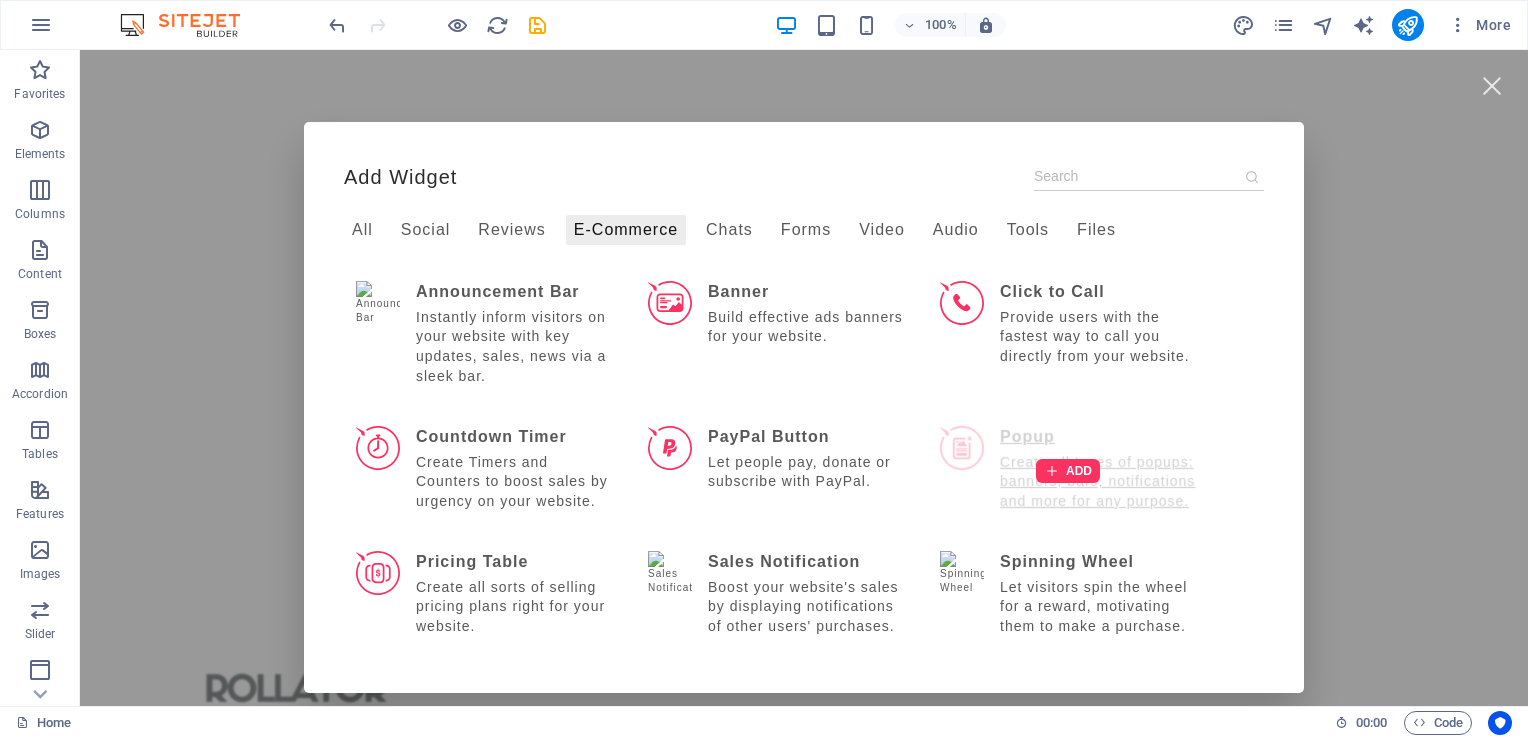 scroll, scrollTop: 57, scrollLeft: 0, axis: vertical 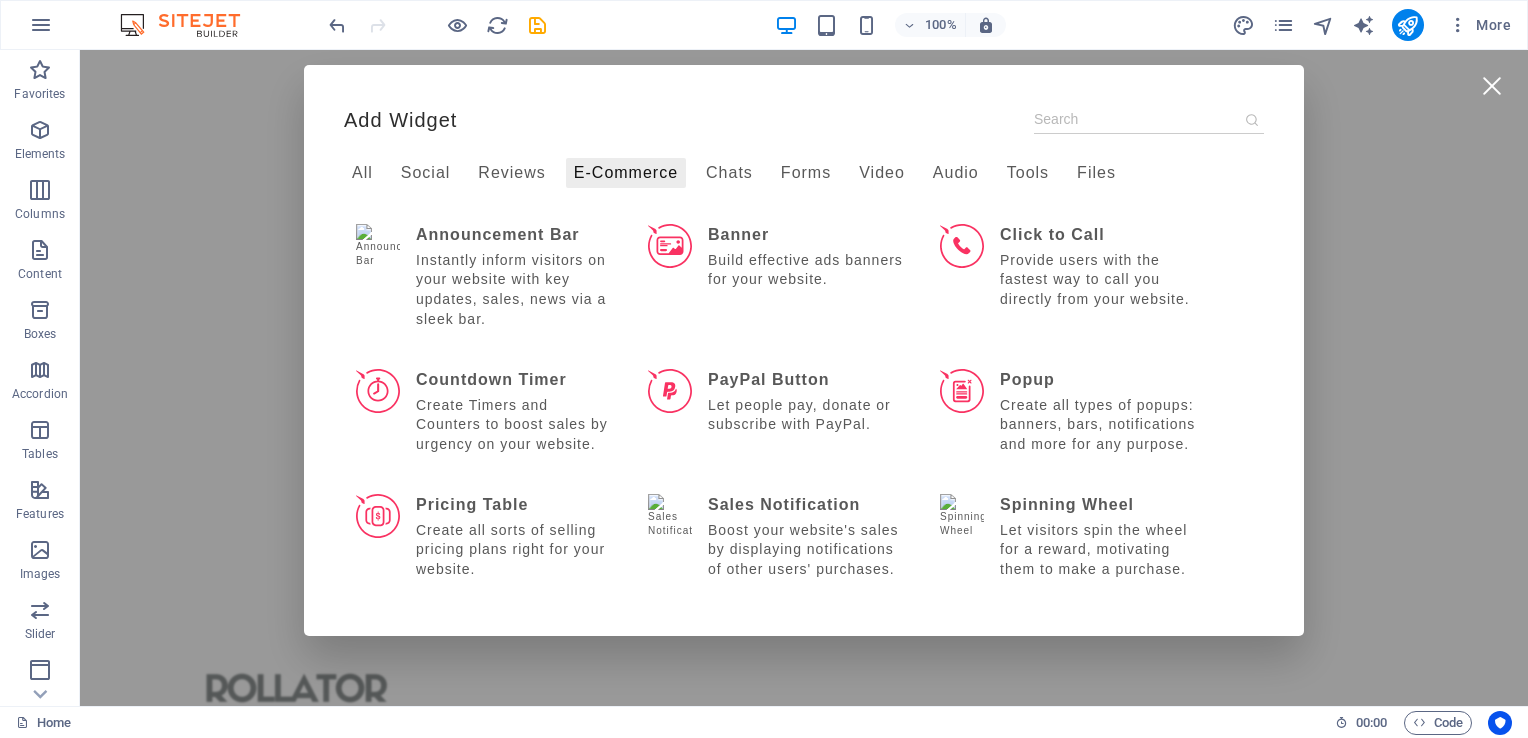 click at bounding box center (1491, 85) 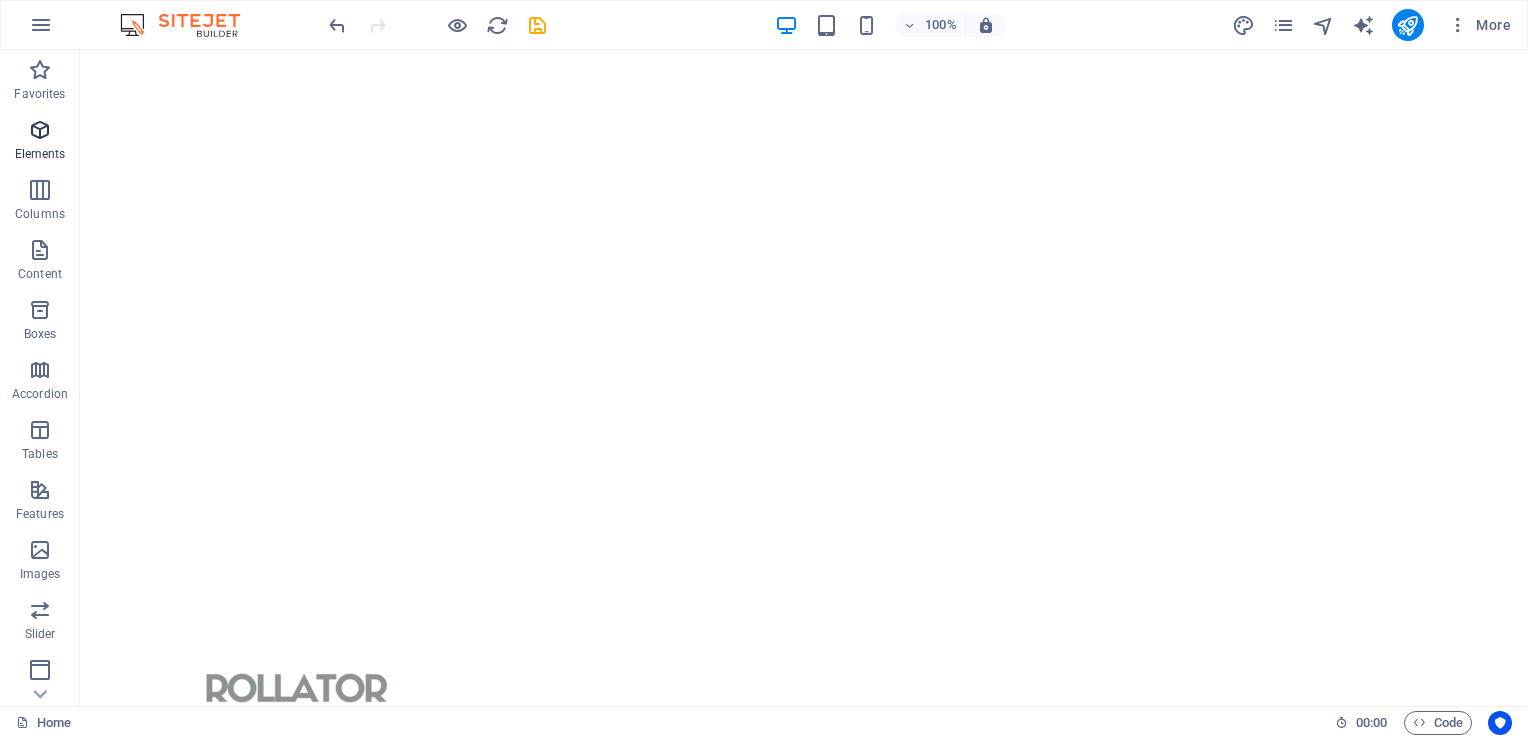click on "Elements" at bounding box center (40, 154) 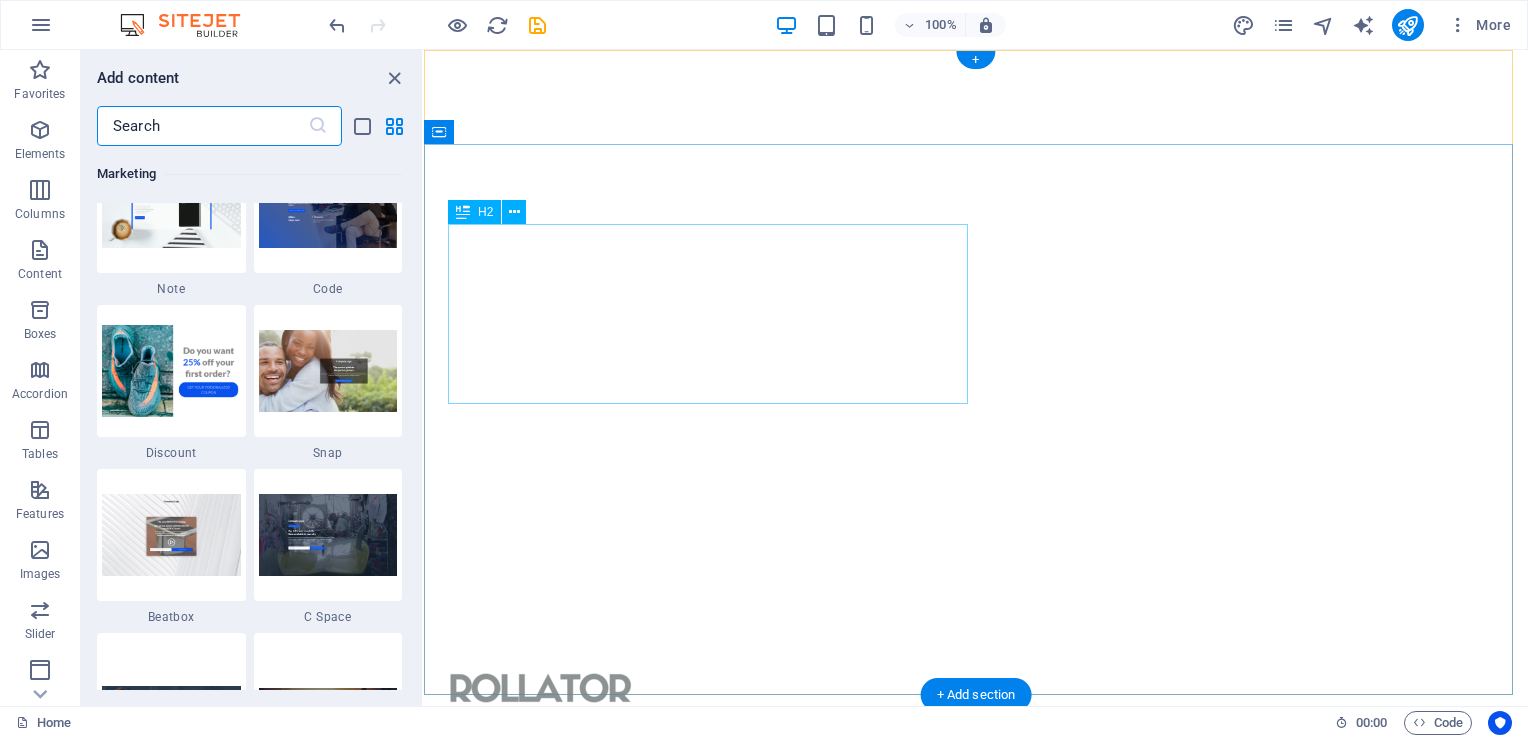 scroll, scrollTop: 17364, scrollLeft: 0, axis: vertical 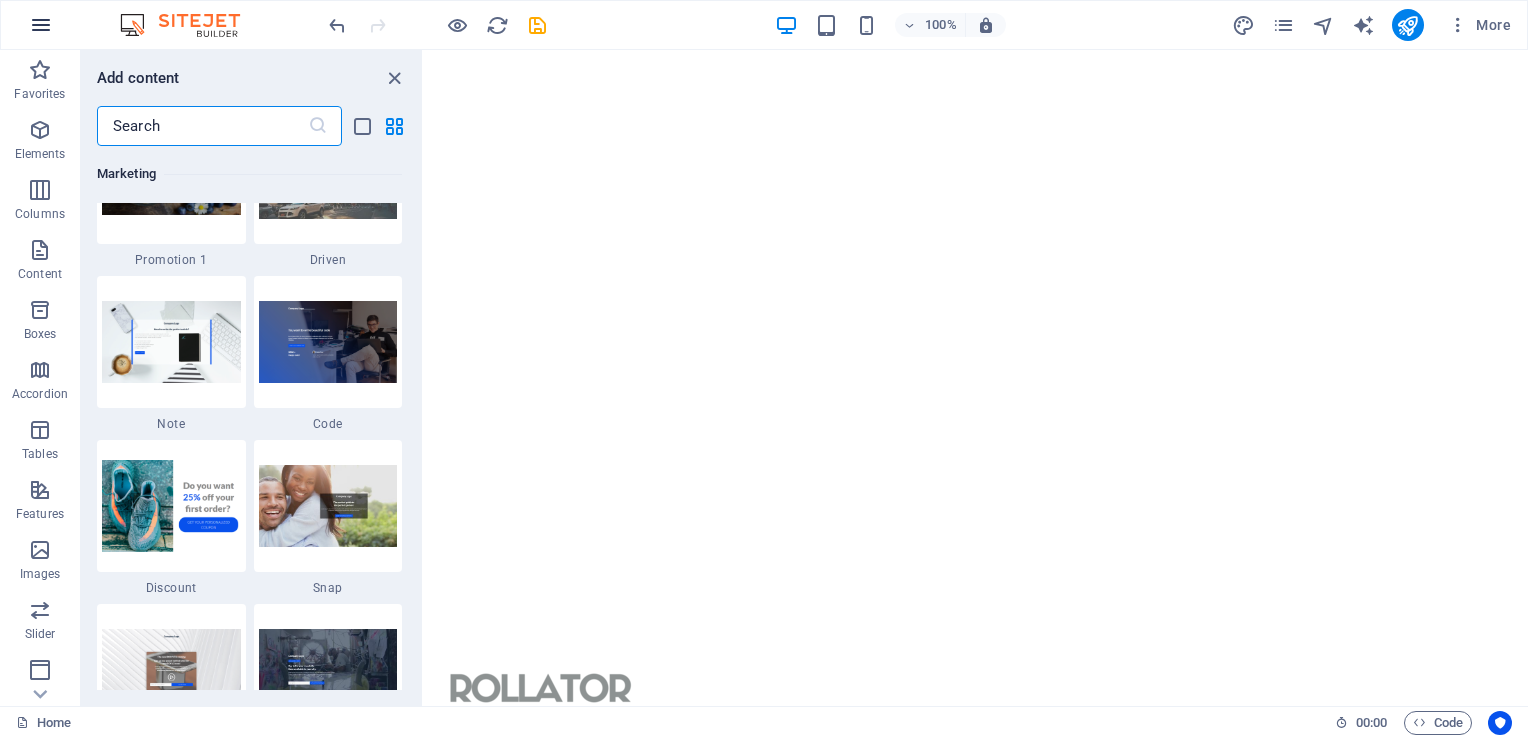 click at bounding box center (41, 25) 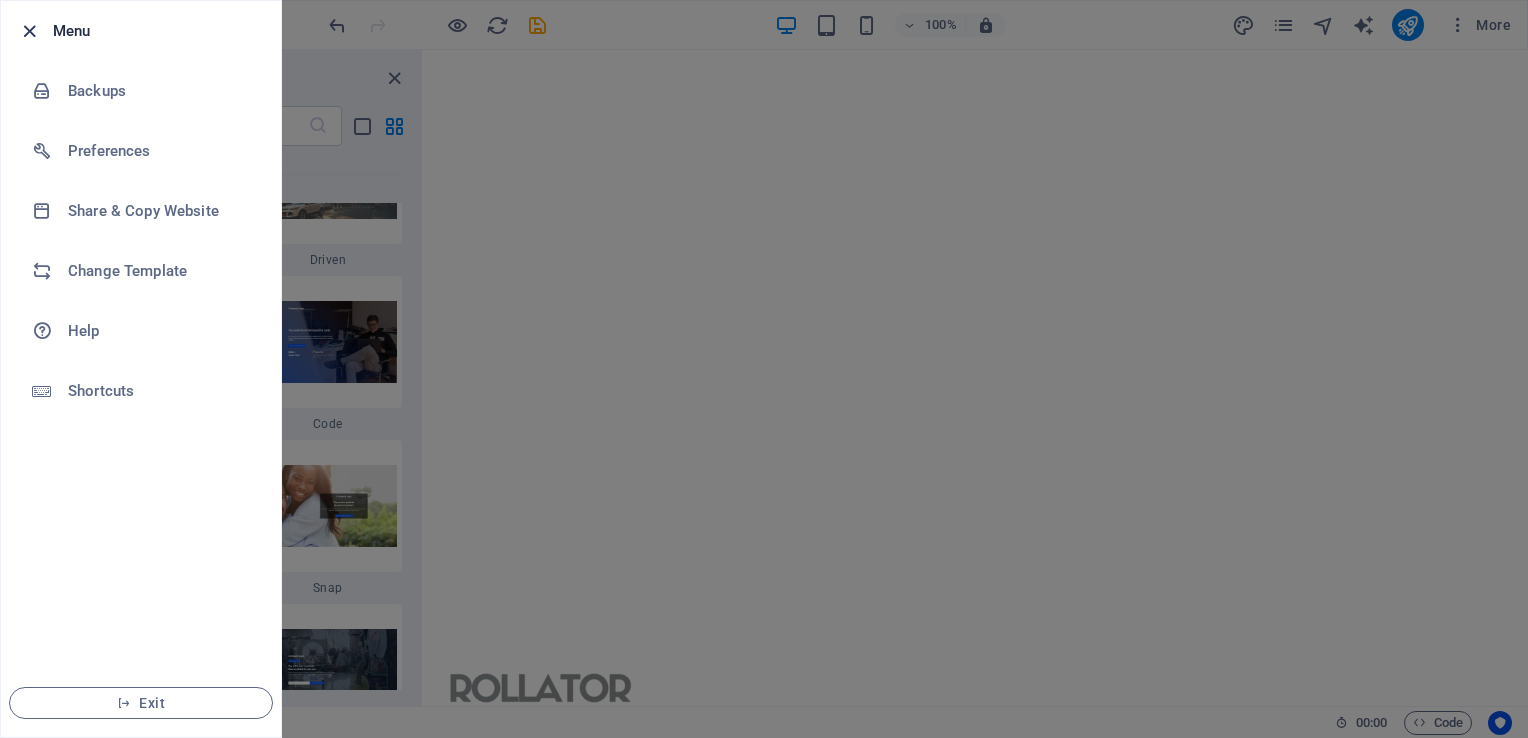 click at bounding box center [29, 31] 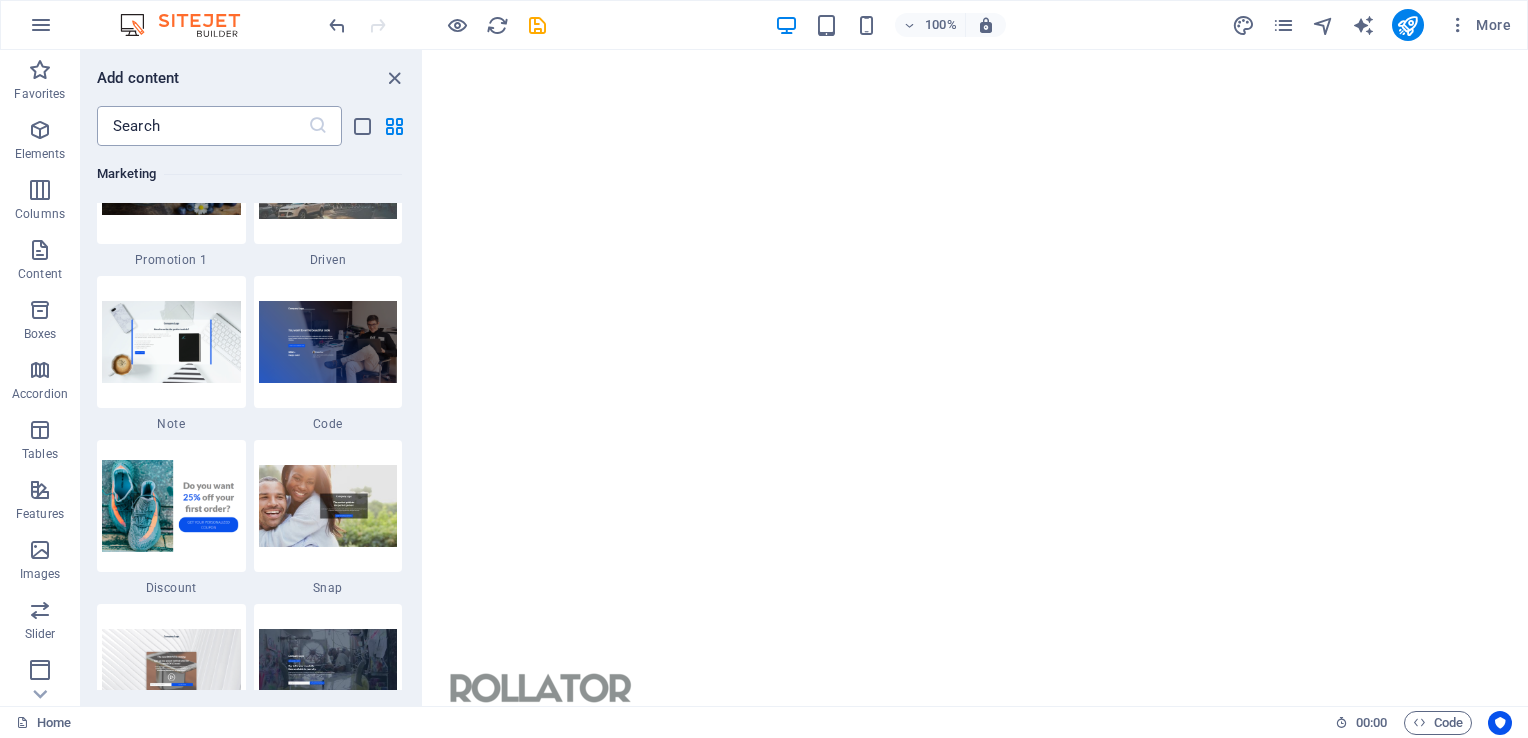 click at bounding box center [202, 126] 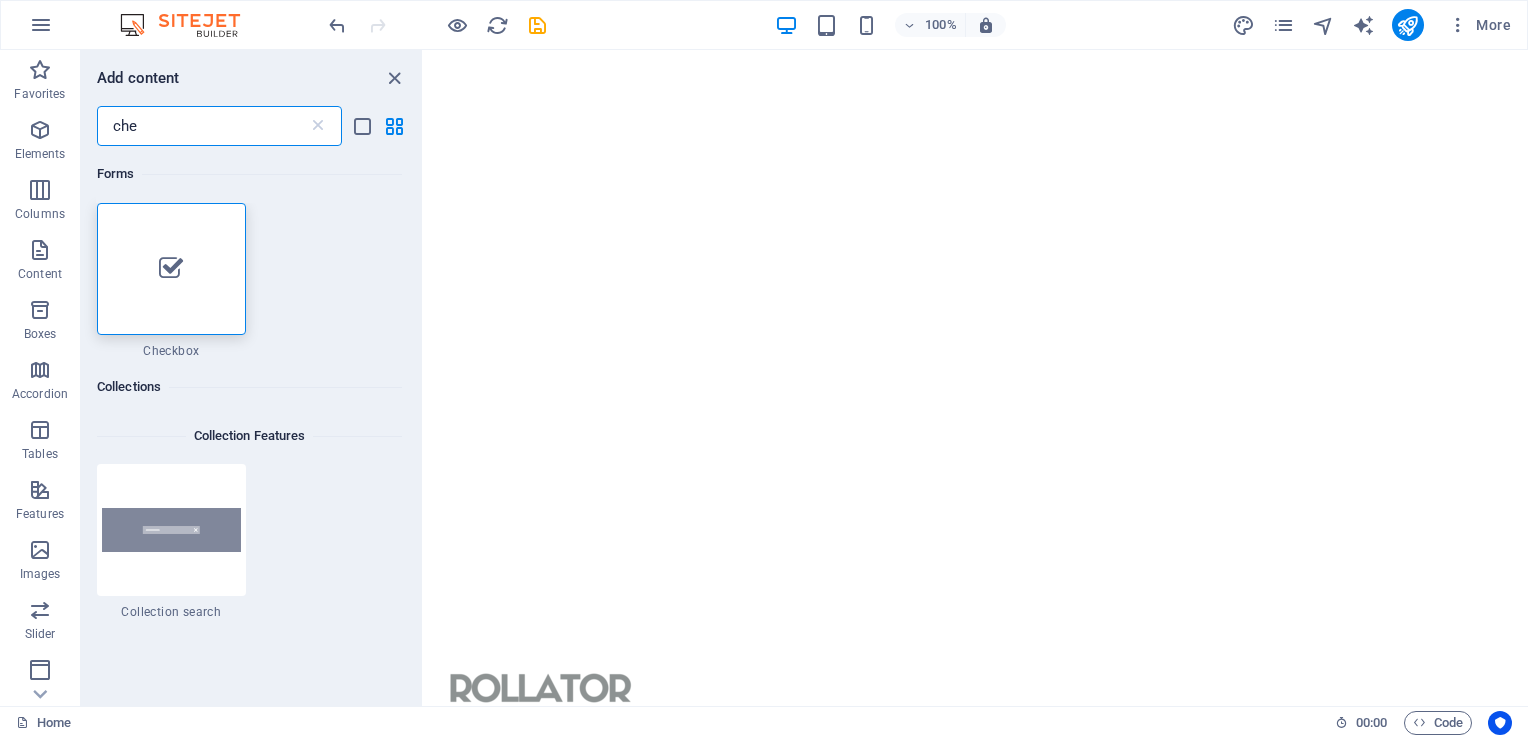 scroll, scrollTop: 0, scrollLeft: 0, axis: both 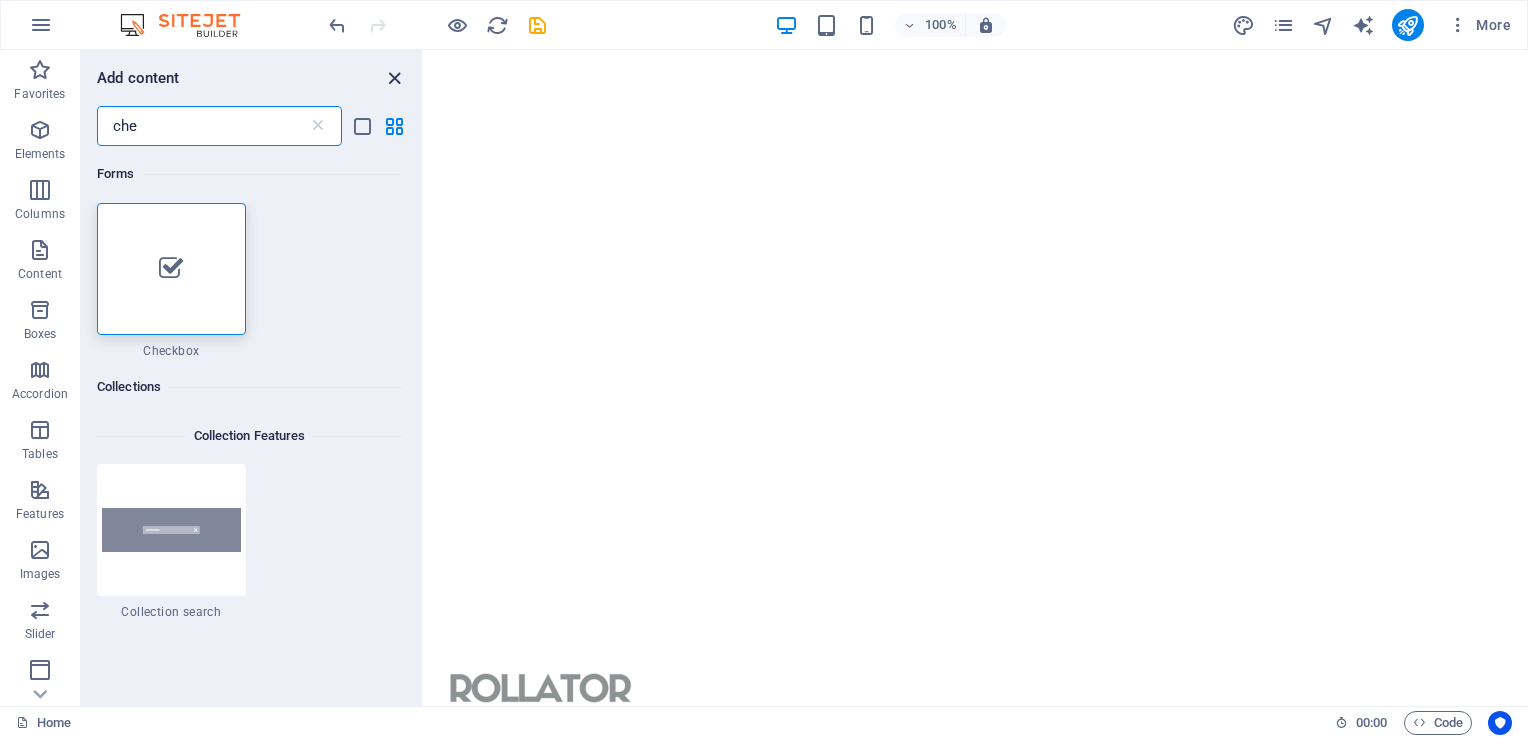 click at bounding box center (394, 78) 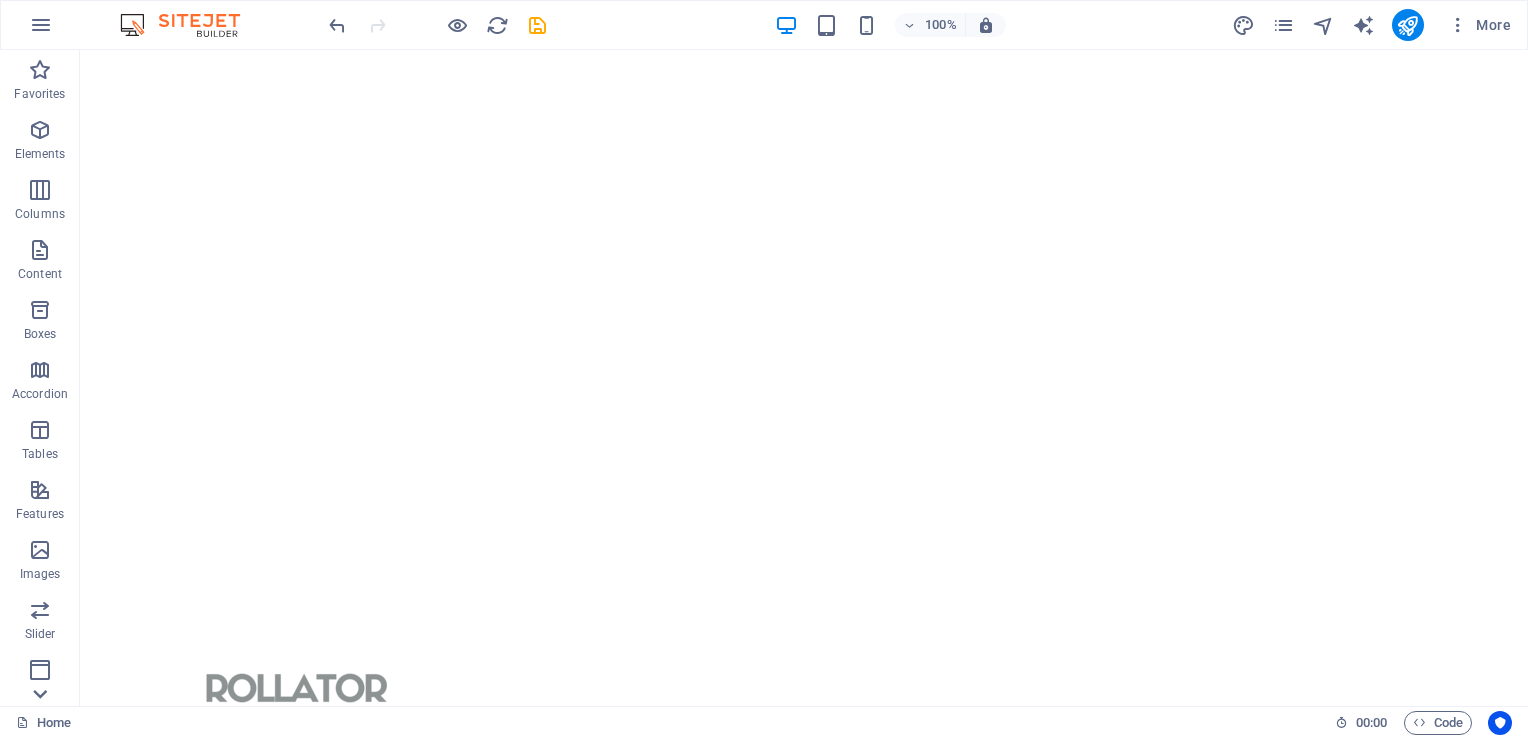 click 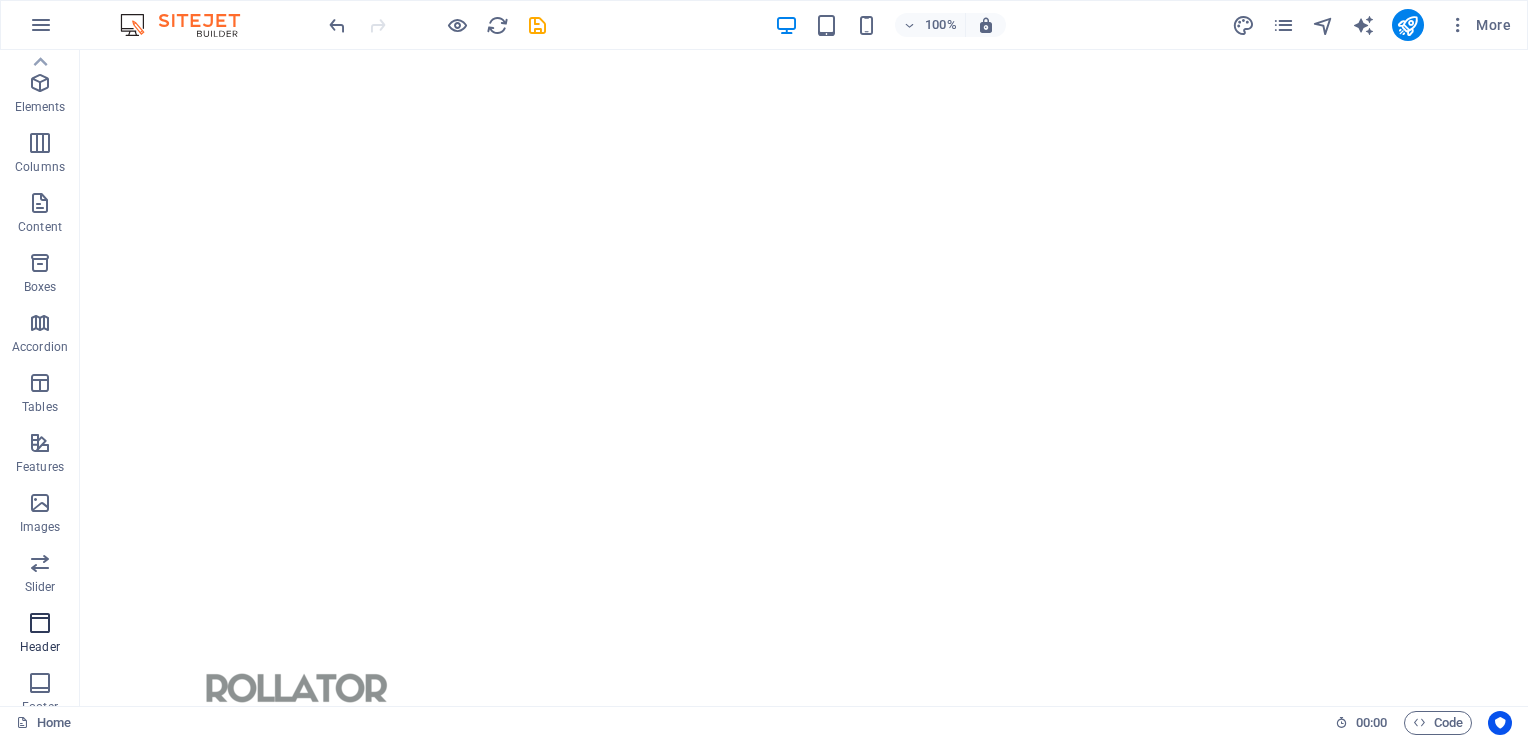 scroll, scrollTop: 43, scrollLeft: 0, axis: vertical 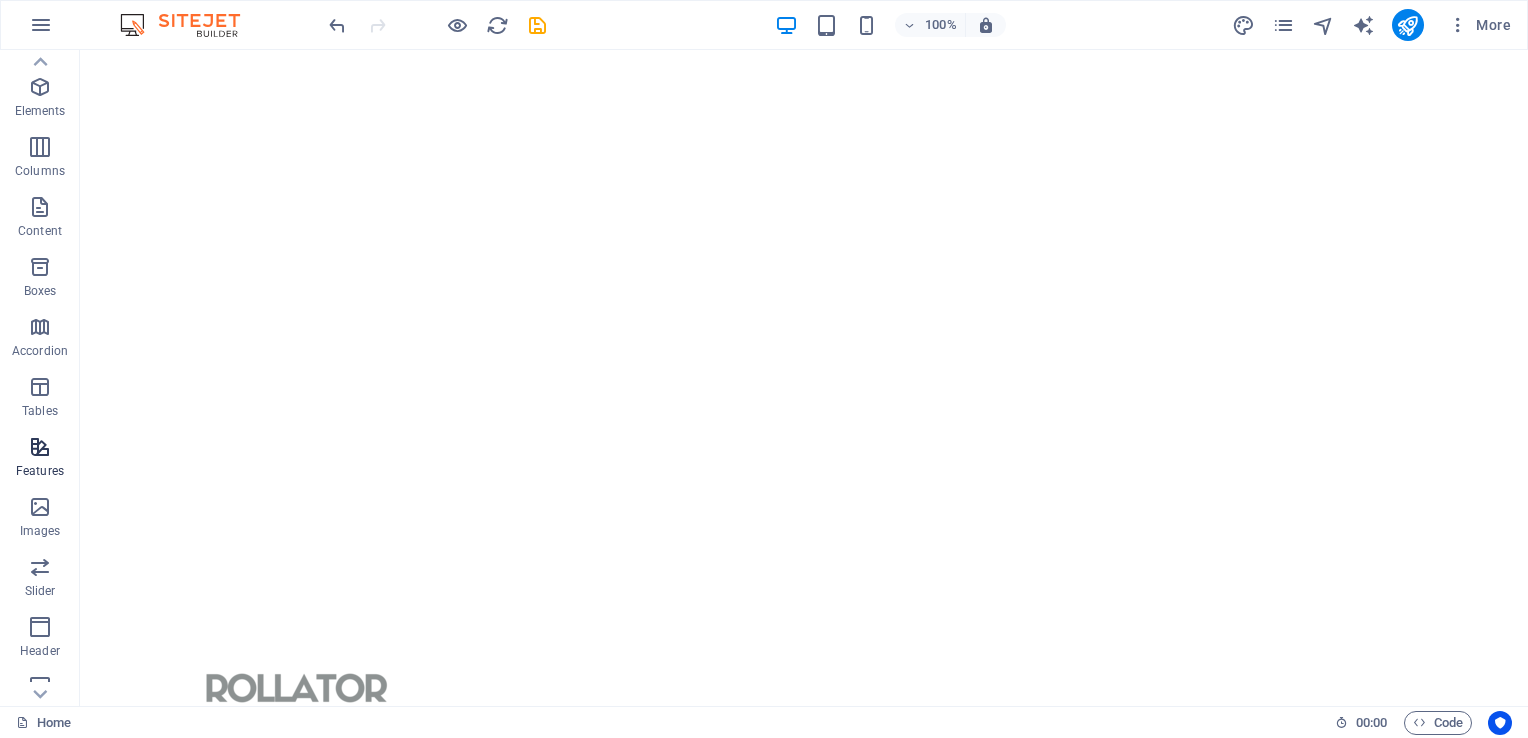 click at bounding box center (40, 447) 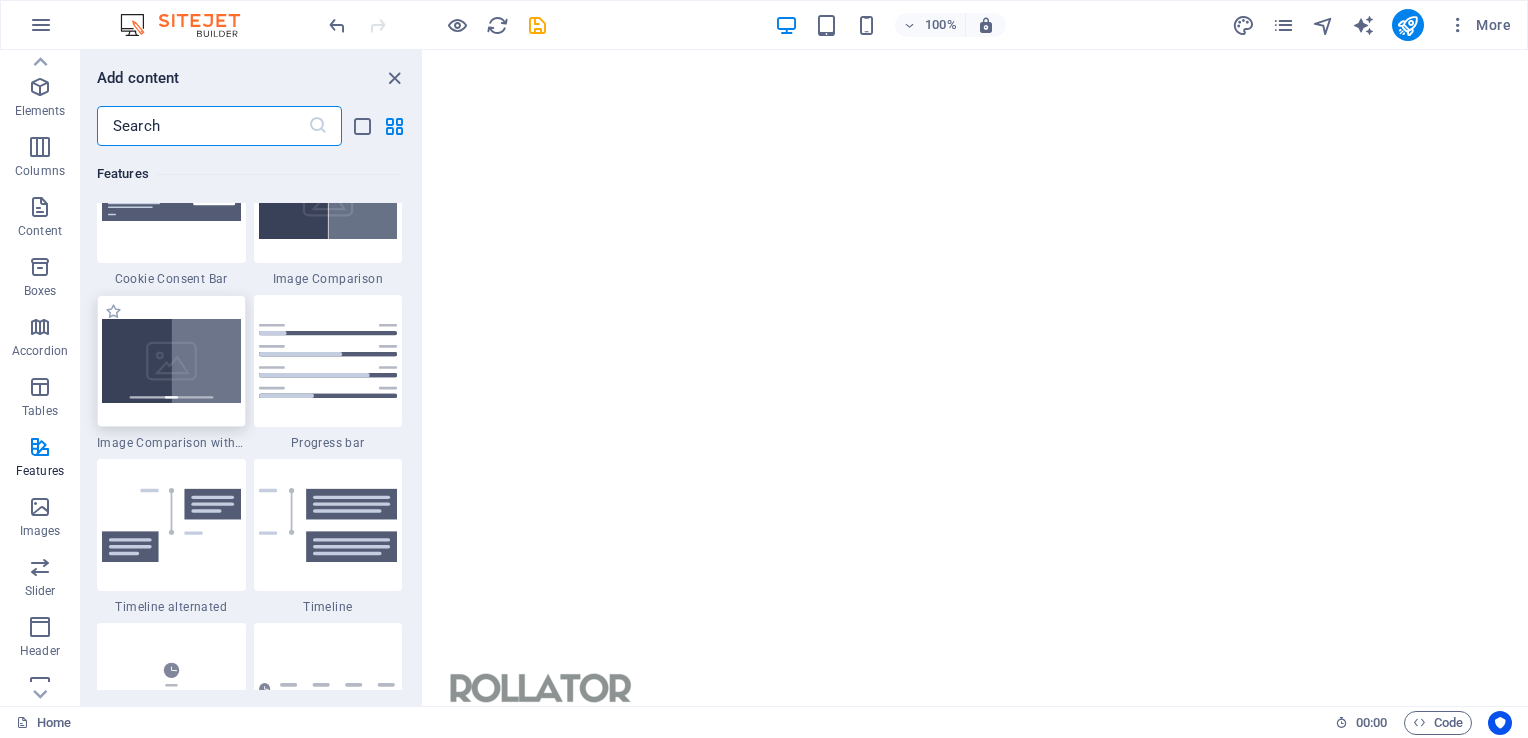 scroll, scrollTop: 8295, scrollLeft: 0, axis: vertical 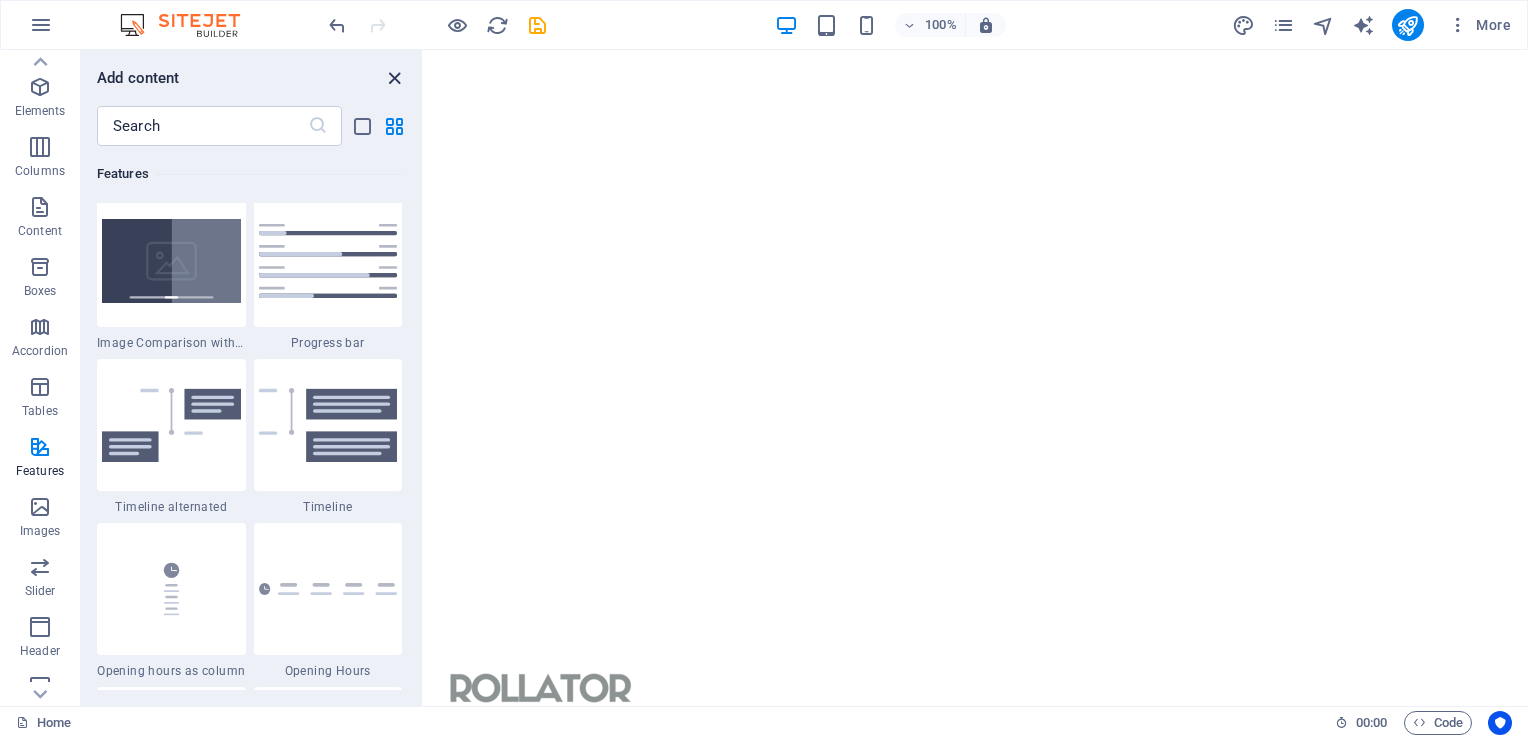 click at bounding box center [394, 78] 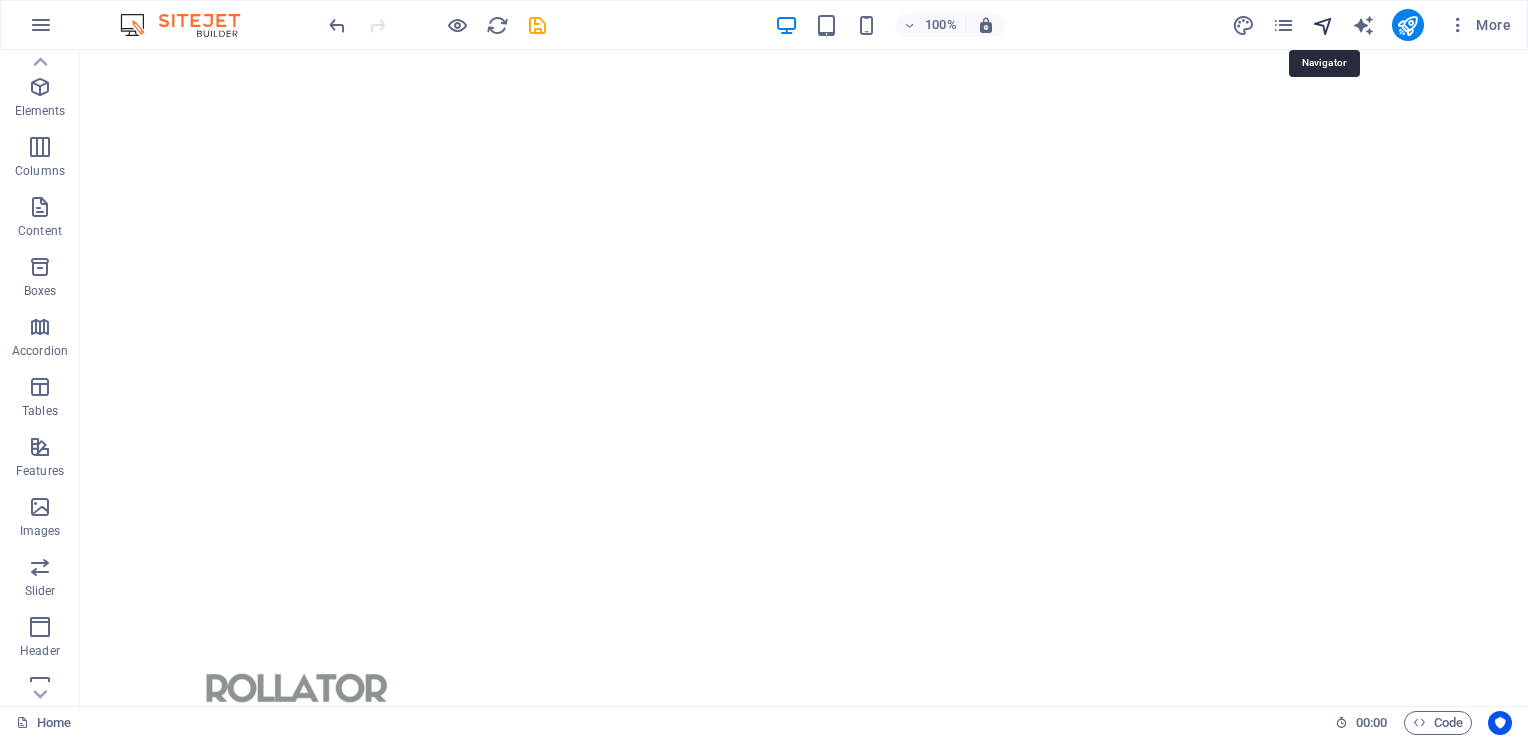 click at bounding box center [1323, 25] 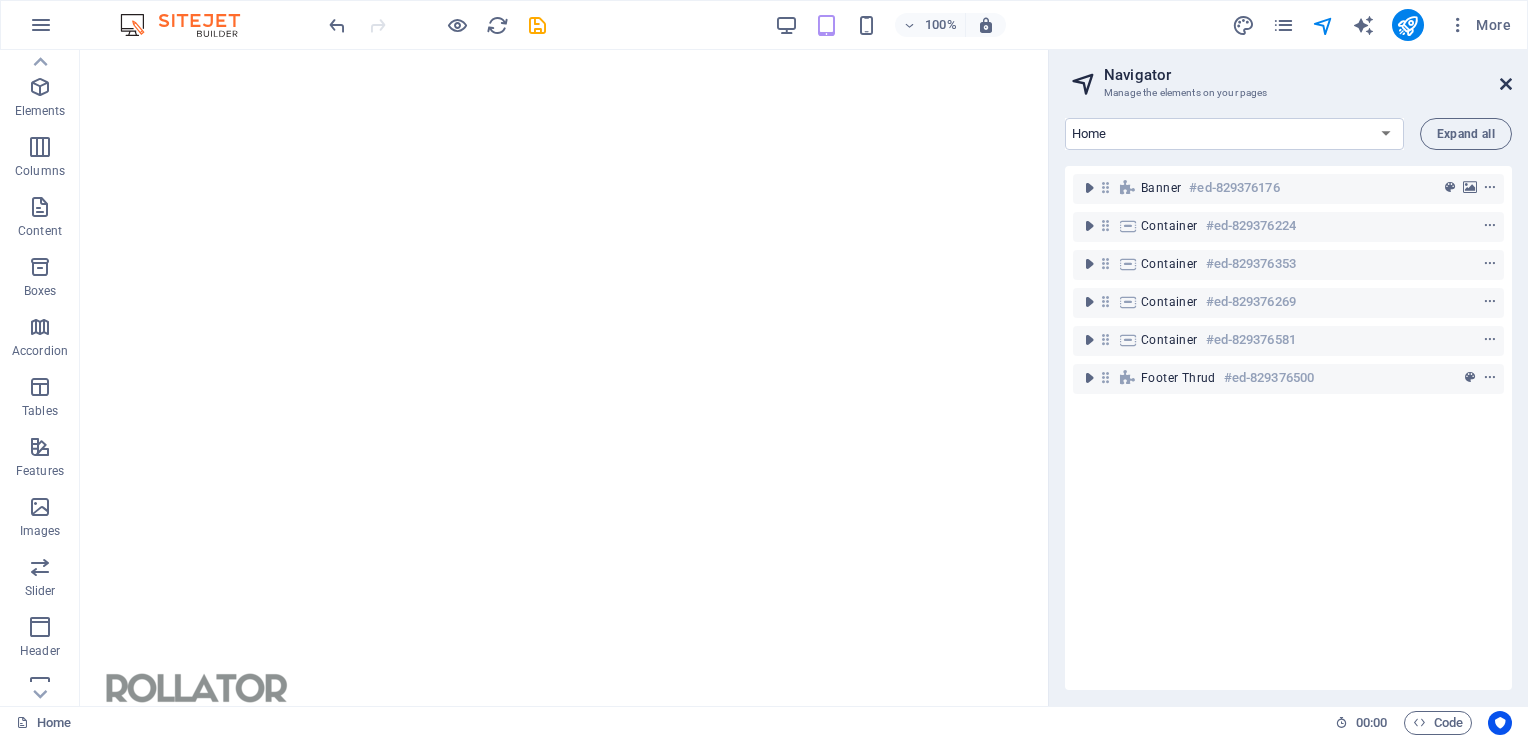 click at bounding box center (1506, 84) 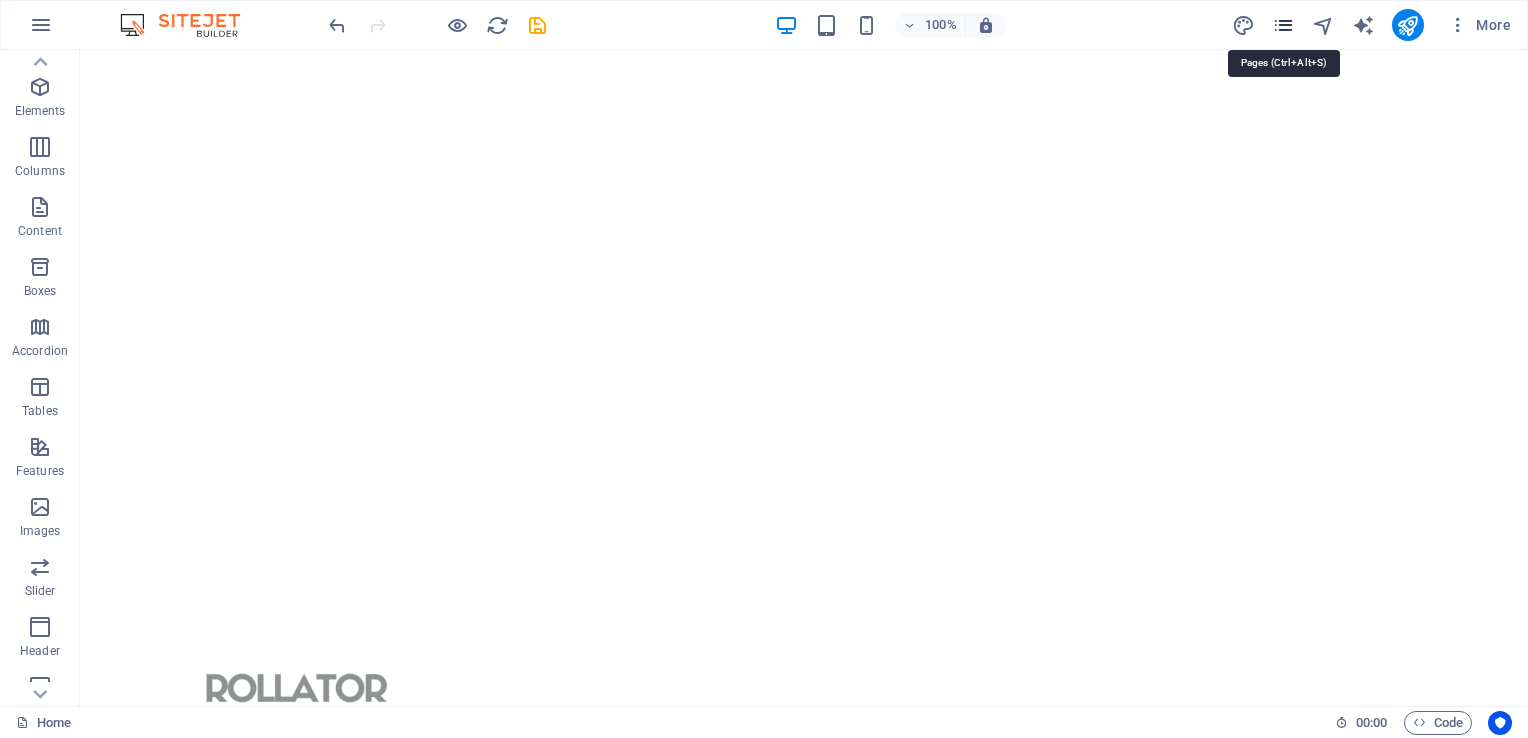 click at bounding box center [1283, 25] 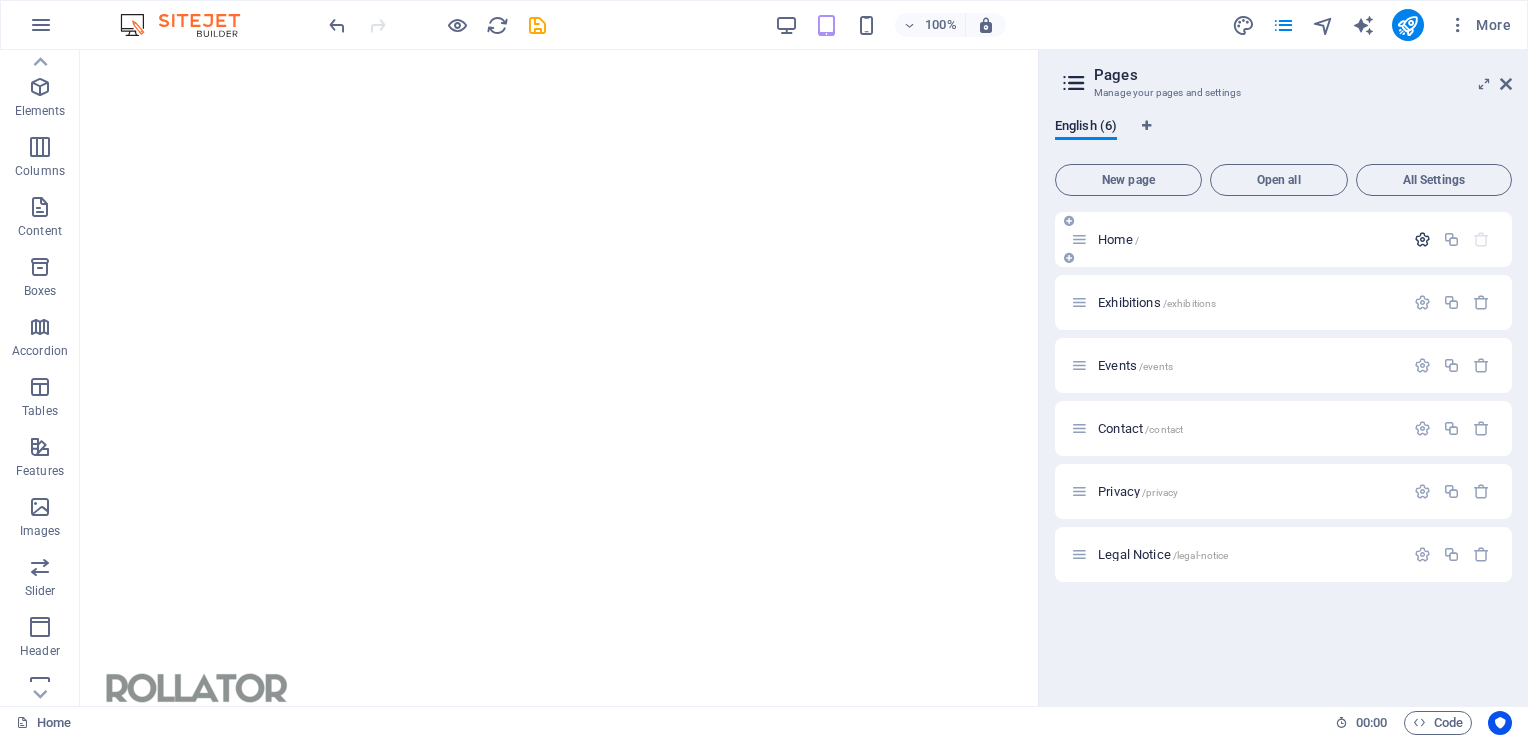 click at bounding box center (1422, 239) 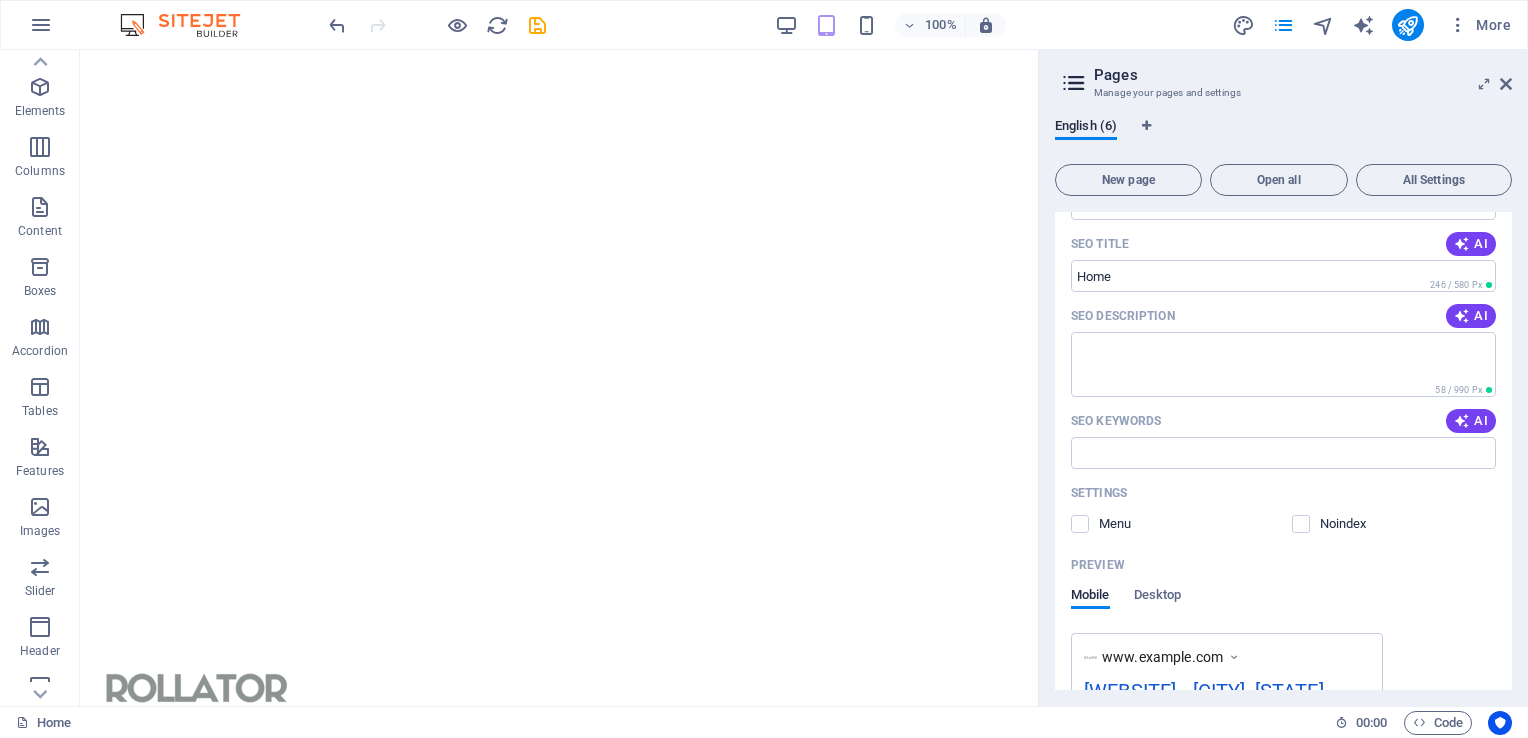 scroll, scrollTop: 0, scrollLeft: 0, axis: both 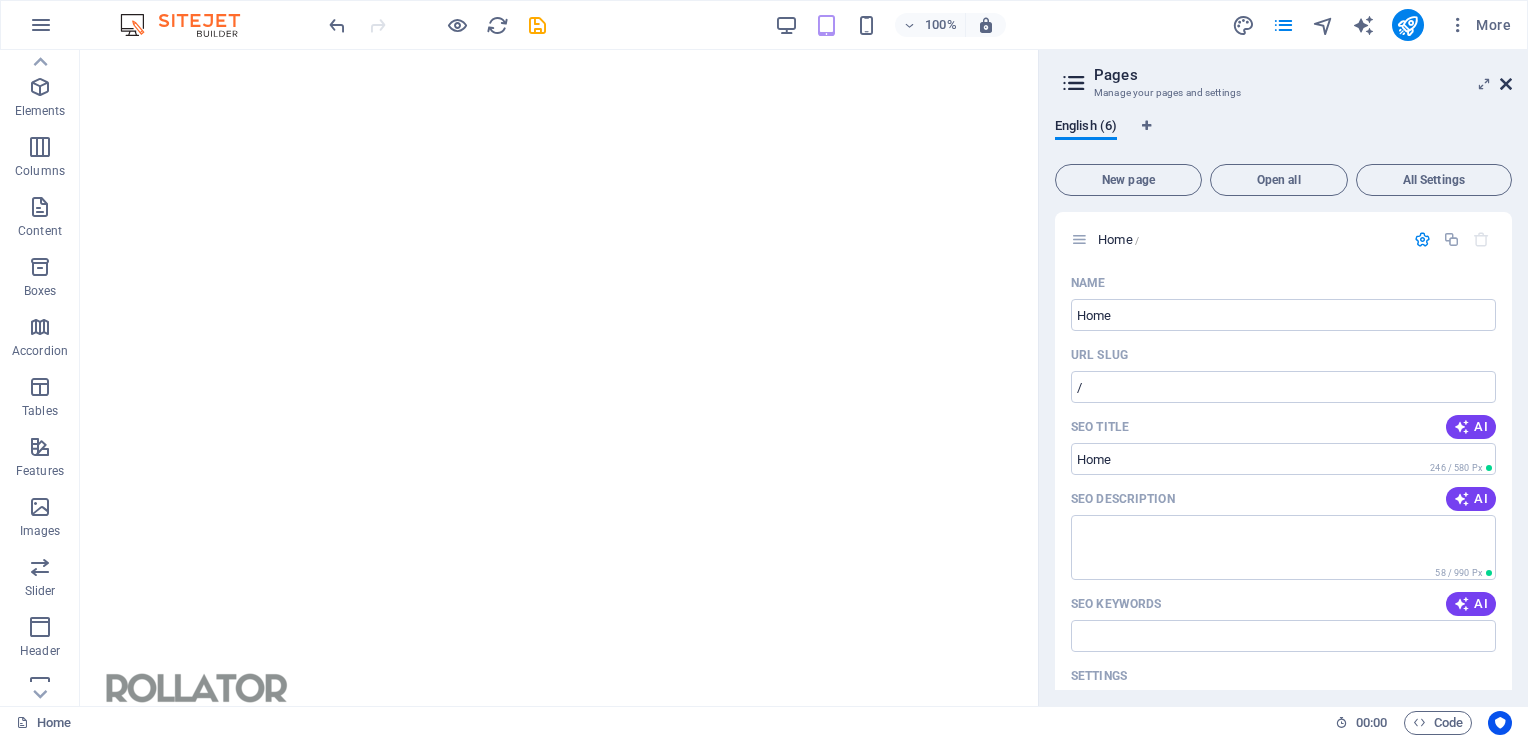click at bounding box center [1506, 84] 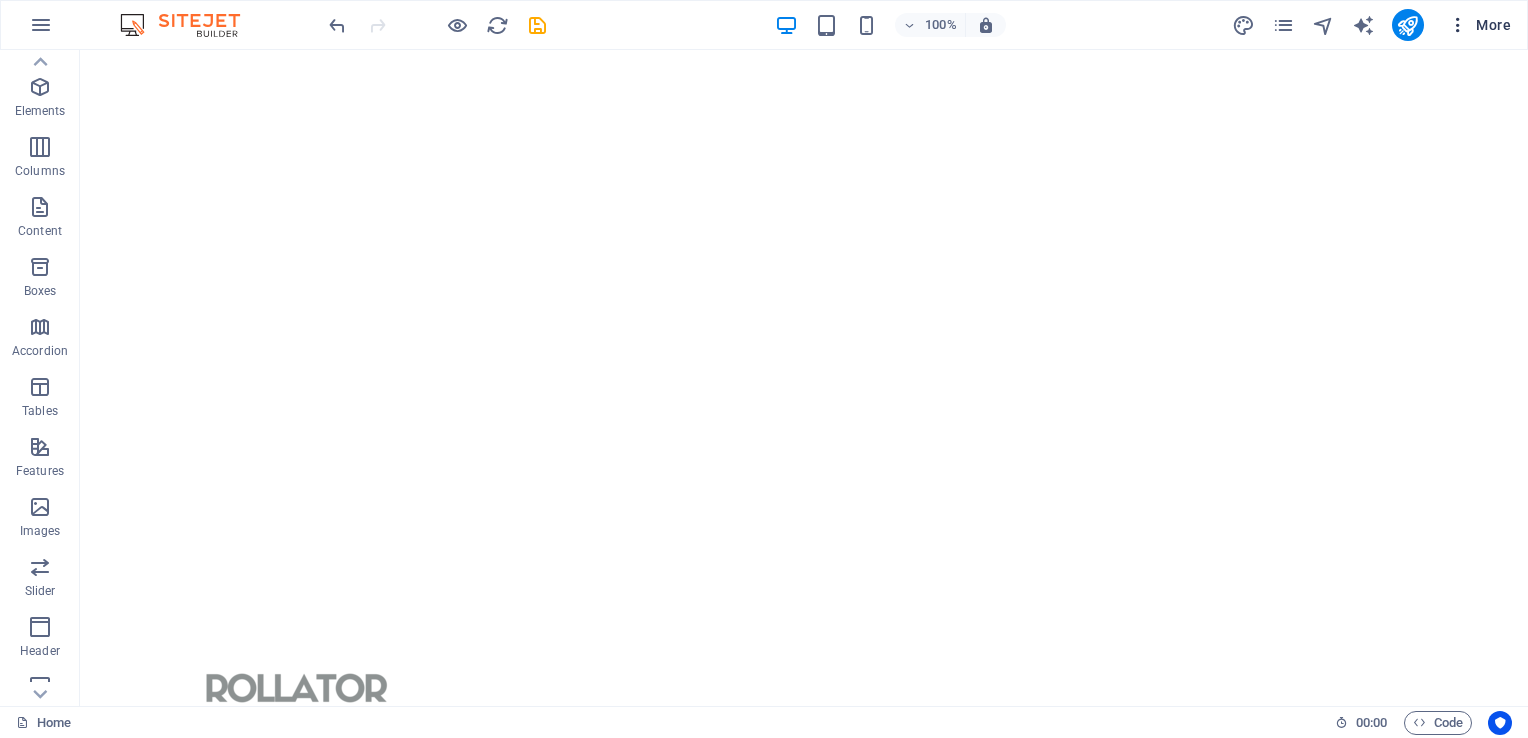click on "More" at bounding box center [1479, 25] 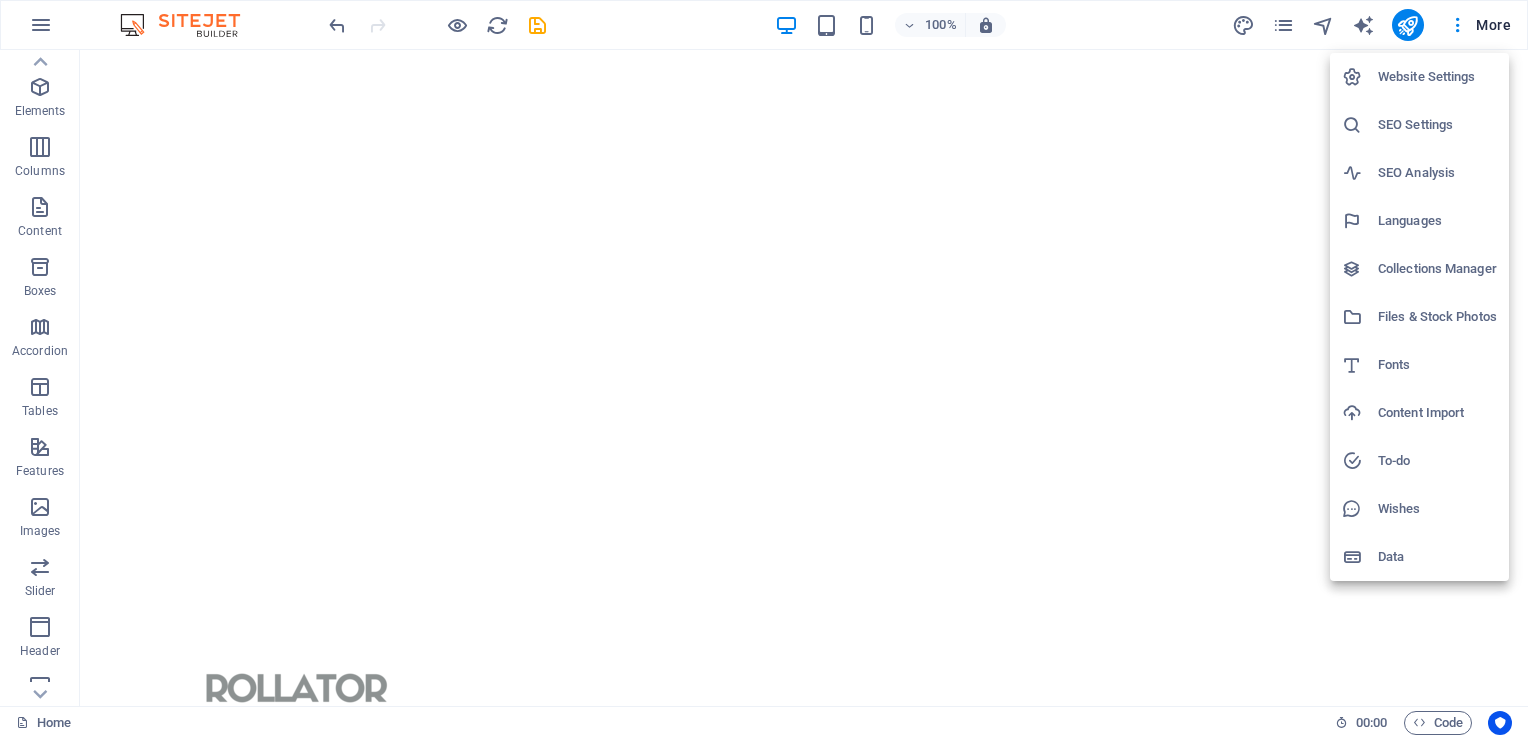 click on "Data" at bounding box center [1437, 557] 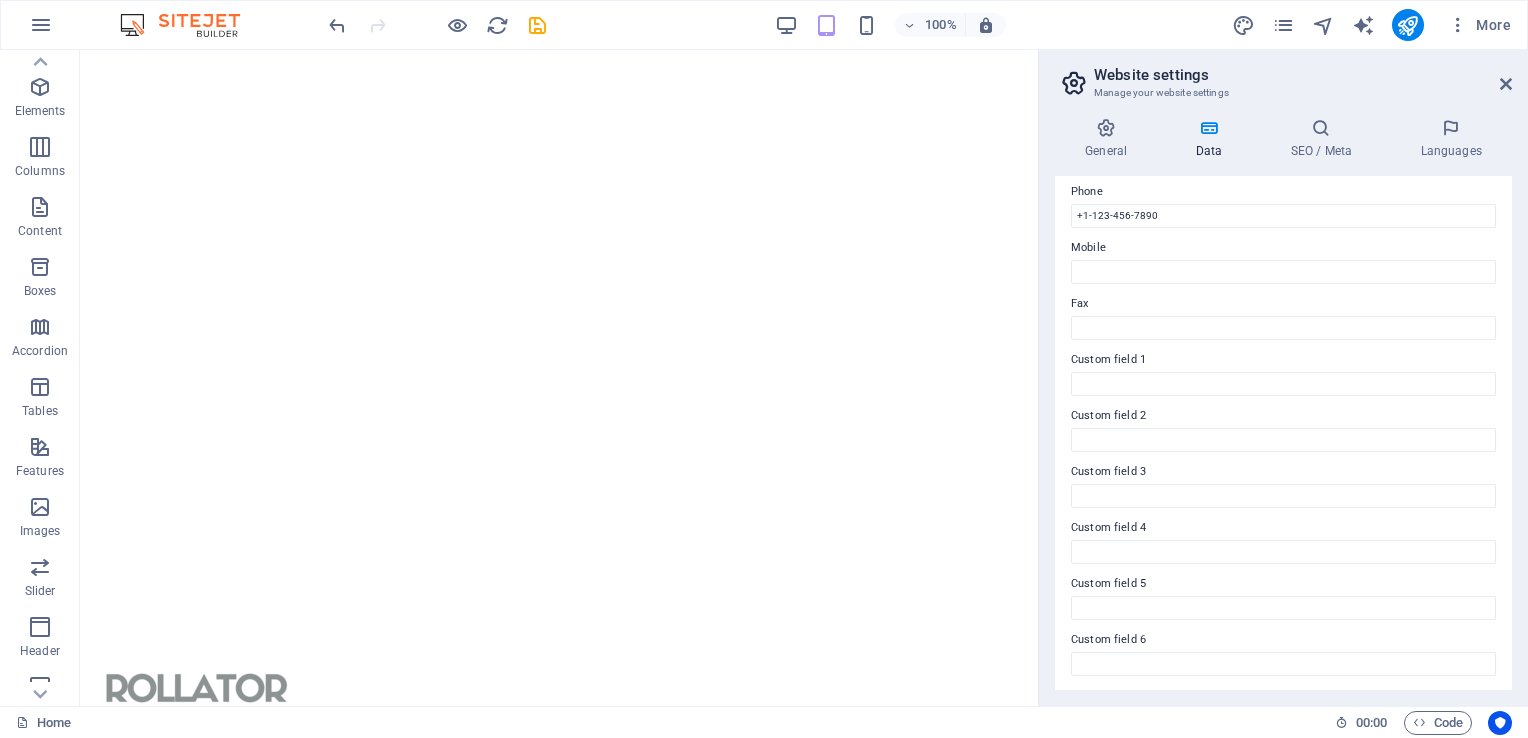 scroll, scrollTop: 0, scrollLeft: 0, axis: both 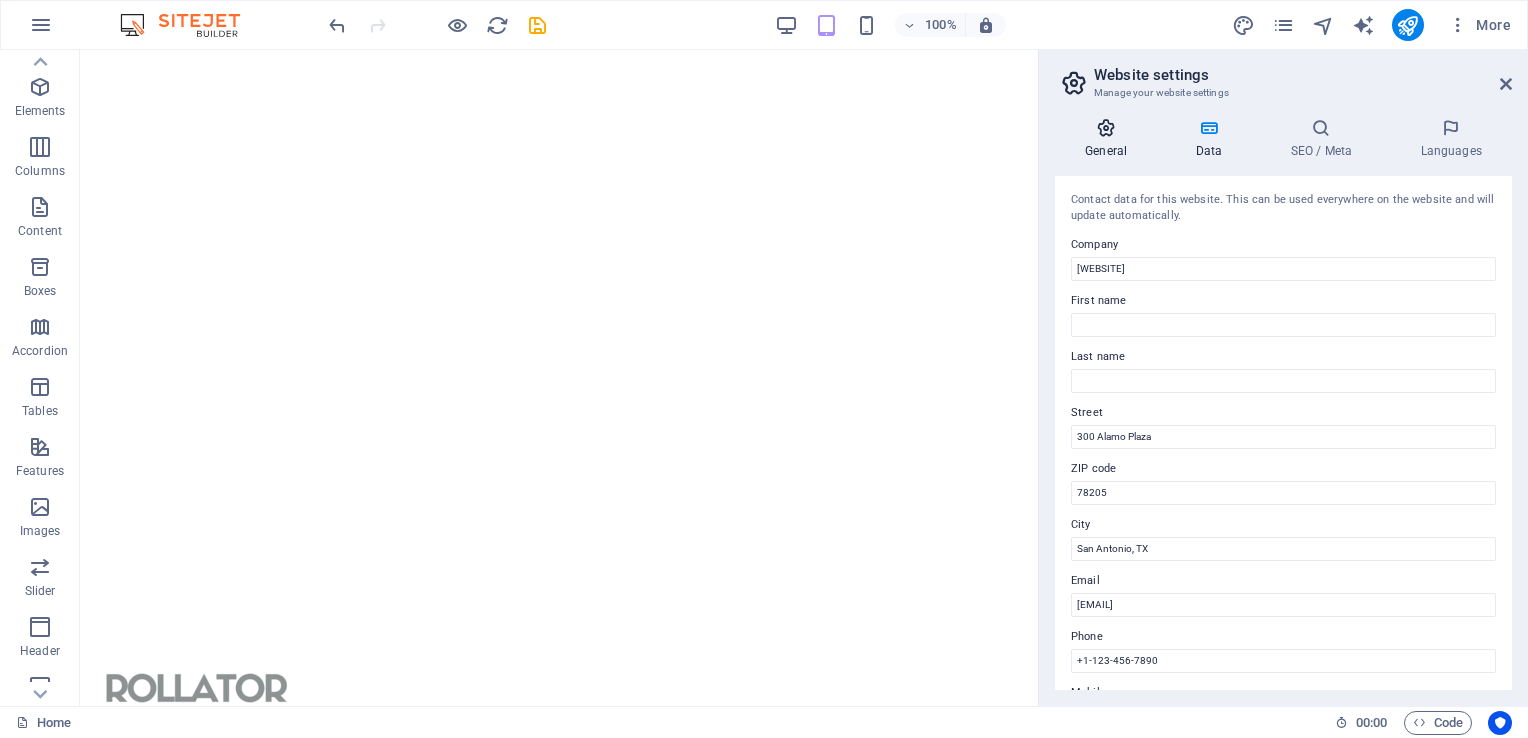 click at bounding box center (1106, 128) 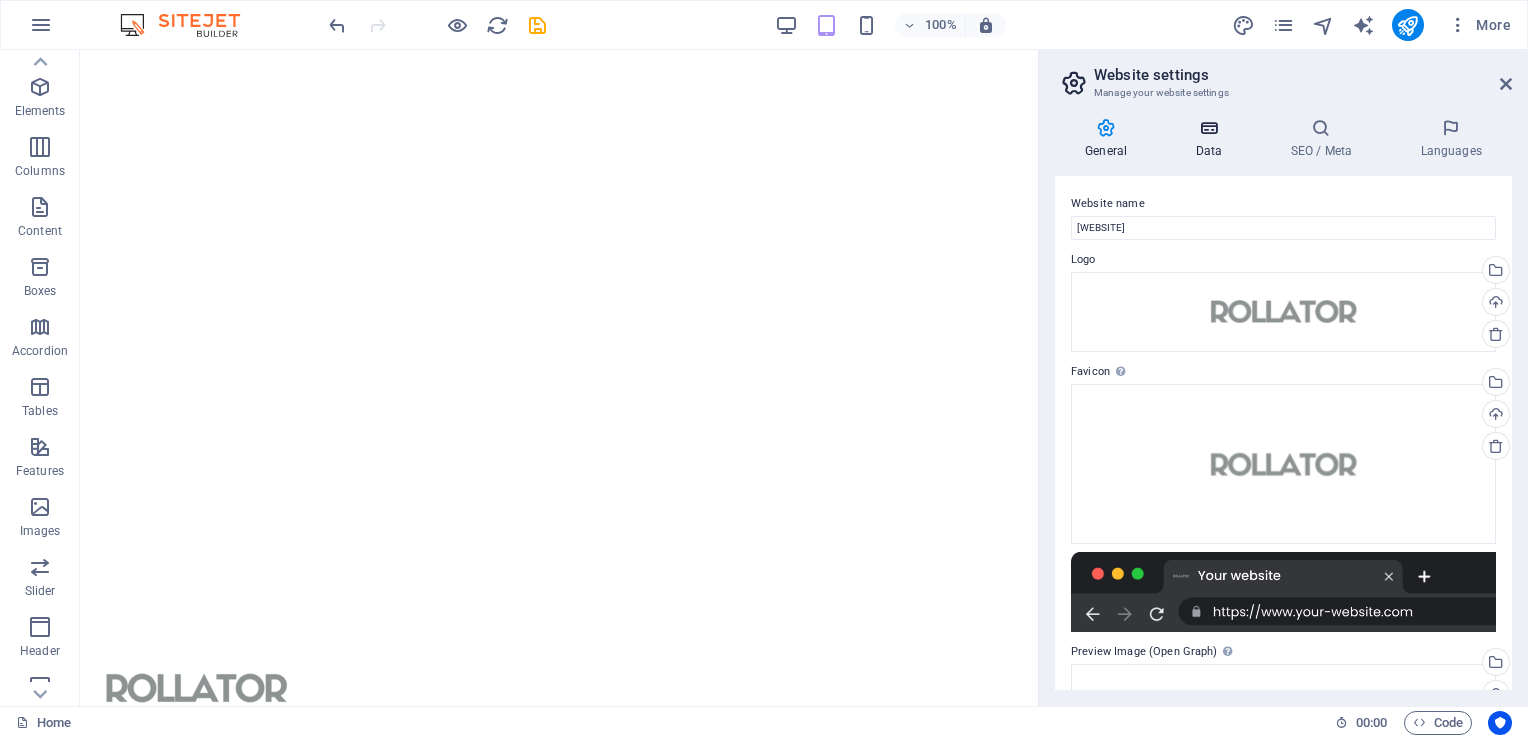 click at bounding box center [1208, 128] 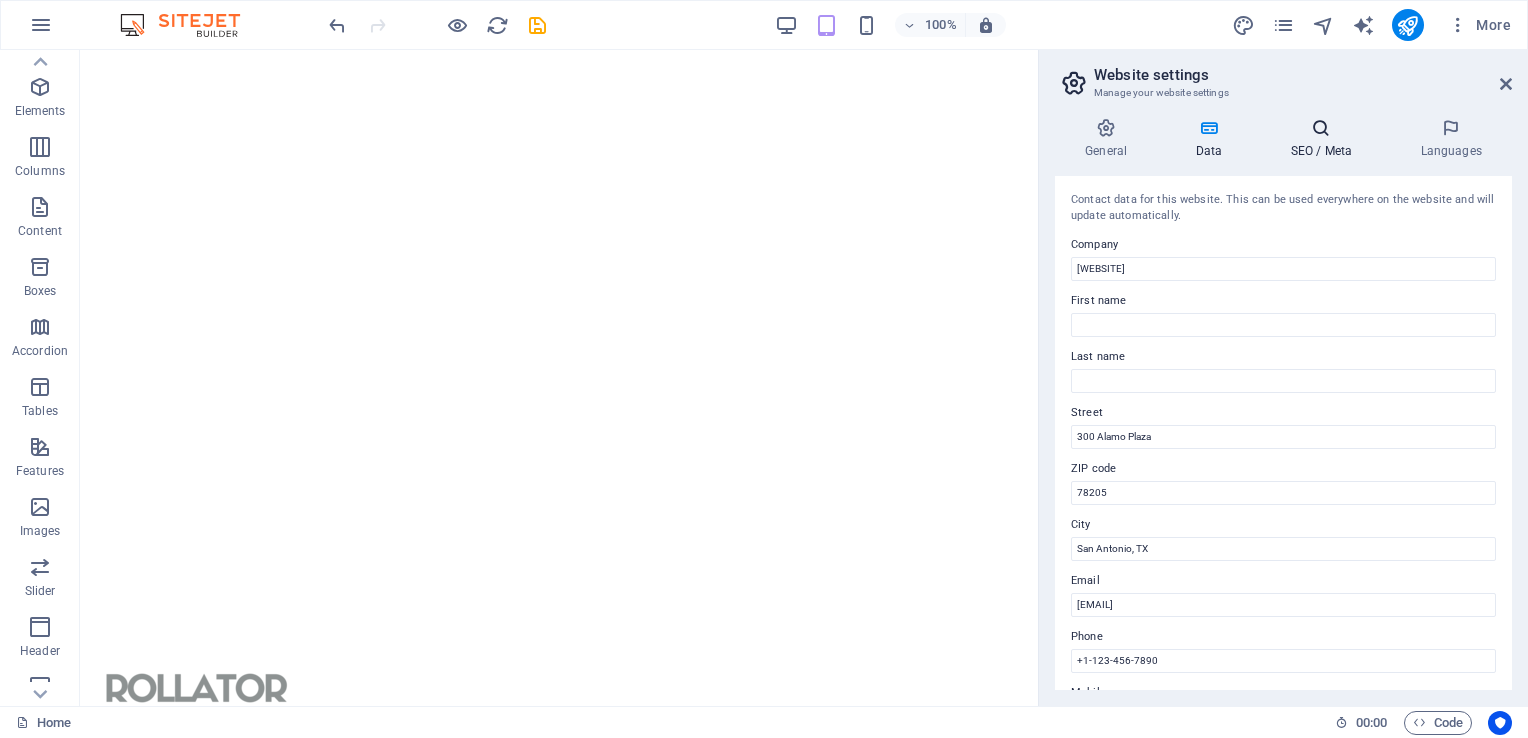 click at bounding box center [1321, 128] 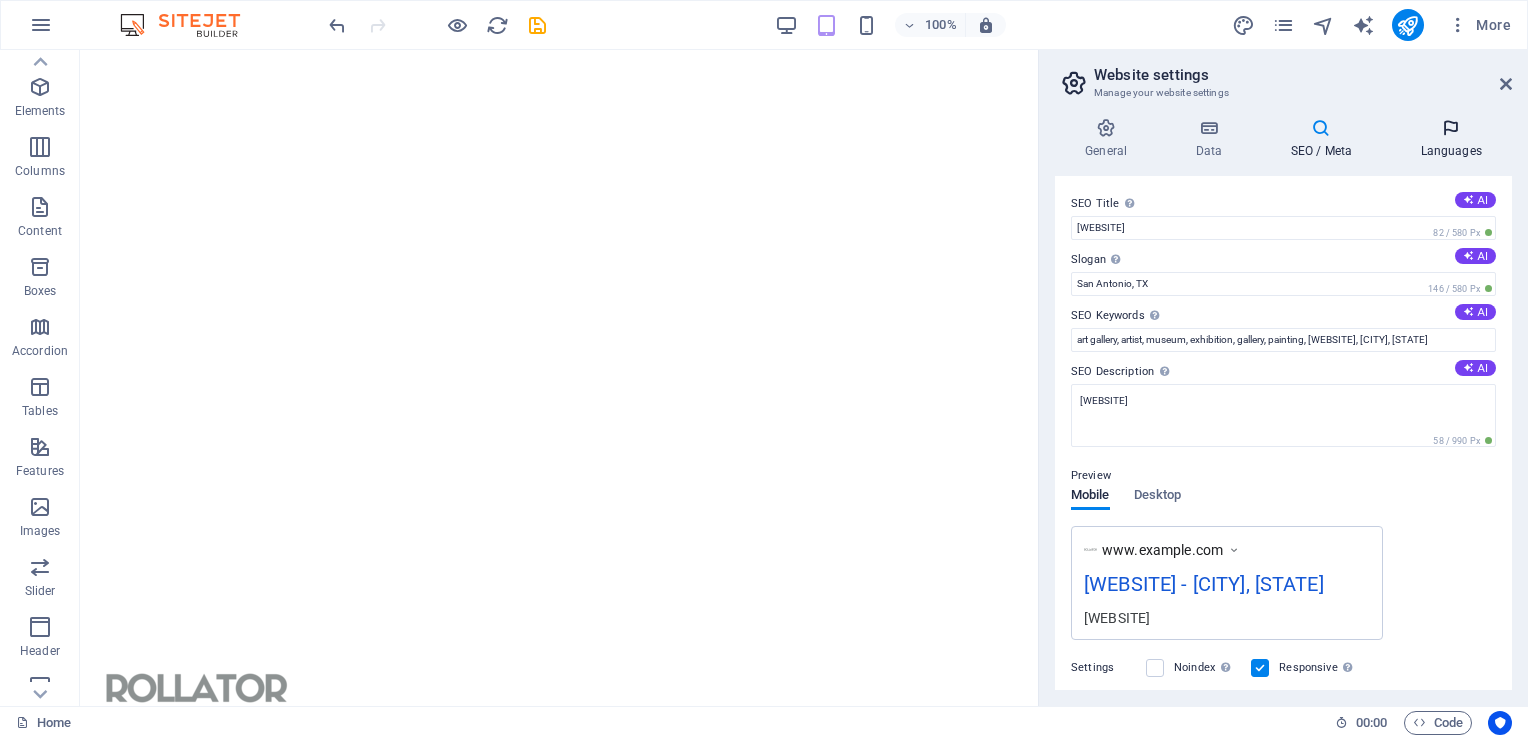 click at bounding box center [1451, 128] 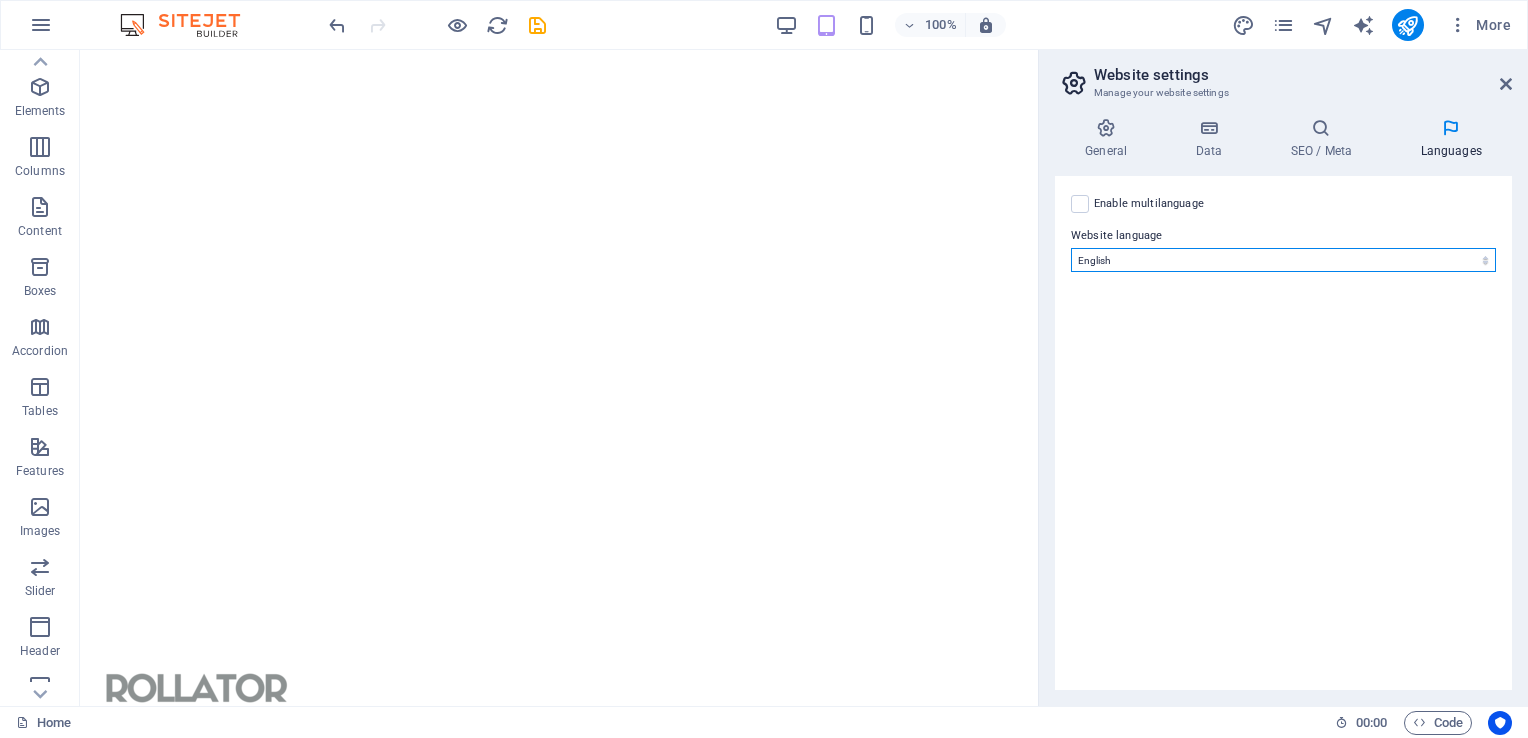 click on "Abkhazian Afar Afrikaans Akan Albanian Amharic Arabic Aragonese Armenian Assamese Avaric Avestan Aymara Azerbaijani Bambara Bashkir Basque Belarusian Bengali Bihari languages Bislama Bokmål Bosnian Breton Bulgarian Burmese Catalan Central Khmer Chamorro Chechen Chinese Church Slavic Chuvash Cornish Corsican Cree Croatian Czech Danish Dutch Dzongkha English Esperanto Estonian Ewe Faroese Farsi (Persian) Fijian Finnish French Fulah Gaelic Galician Ganda Georgian German Greek Greenlandic Guaraní Gujarati Haitian Creole Hausa Hebrew Herero Hindi Hiri Motu Hungarian Icelandic Ido Igbo Indonesian Interlingua Interlingue Inuktitut Inupiaq Irish Italian Japanese Javanese Kannada Kanuri Kashmiri Kazakh Kikuyu Kinyarwanda Komi Kongo Korean Kurdish Kwanyama Kyrgyz Lao Latin Latvian Limburgish Lingala Lithuanian Luba-Katanga Luxembourgish Macedonian Malagasy Malay Malayalam Maldivian Maltese Manx Maori Marathi Marshallese Mongolian Nauru Navajo Ndonga Nepali North Ndebele Northern Sami Norwegian Norwegian Nynorsk Nuosu" at bounding box center (1283, 260) 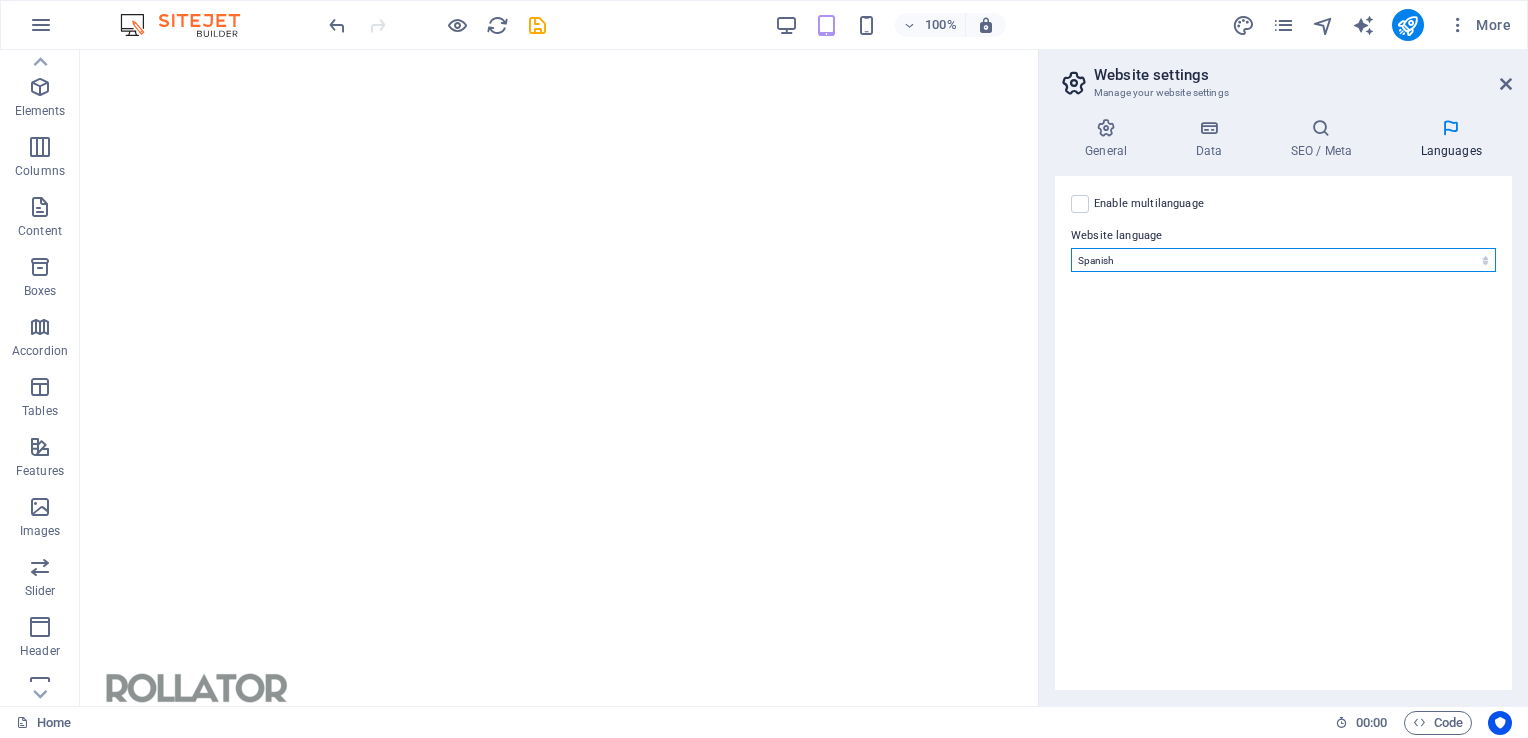 click on "Abkhazian Afar Afrikaans Akan Albanian Amharic Arabic Aragonese Armenian Assamese Avaric Avestan Aymara Azerbaijani Bambara Bashkir Basque Belarusian Bengali Bihari languages Bislama Bokmål Bosnian Breton Bulgarian Burmese Catalan Central Khmer Chamorro Chechen Chinese Church Slavic Chuvash Cornish Corsican Cree Croatian Czech Danish Dutch Dzongkha English Esperanto Estonian Ewe Faroese Farsi (Persian) Fijian Finnish French Fulah Gaelic Galician Ganda Georgian German Greek Greenlandic Guaraní Gujarati Haitian Creole Hausa Hebrew Herero Hindi Hiri Motu Hungarian Icelandic Ido Igbo Indonesian Interlingua Interlingue Inuktitut Inupiaq Irish Italian Japanese Javanese Kannada Kanuri Kashmiri Kazakh Kikuyu Kinyarwanda Komi Kongo Korean Kurdish Kwanyama Kyrgyz Lao Latin Latvian Limburgish Lingala Lithuanian Luba-Katanga Luxembourgish Macedonian Malagasy Malay Malayalam Maldivian Maltese Manx Maori Marathi Marshallese Mongolian Nauru Navajo Ndonga Nepali North Ndebele Northern Sami Norwegian Norwegian Nynorsk Nuosu" at bounding box center (1283, 260) 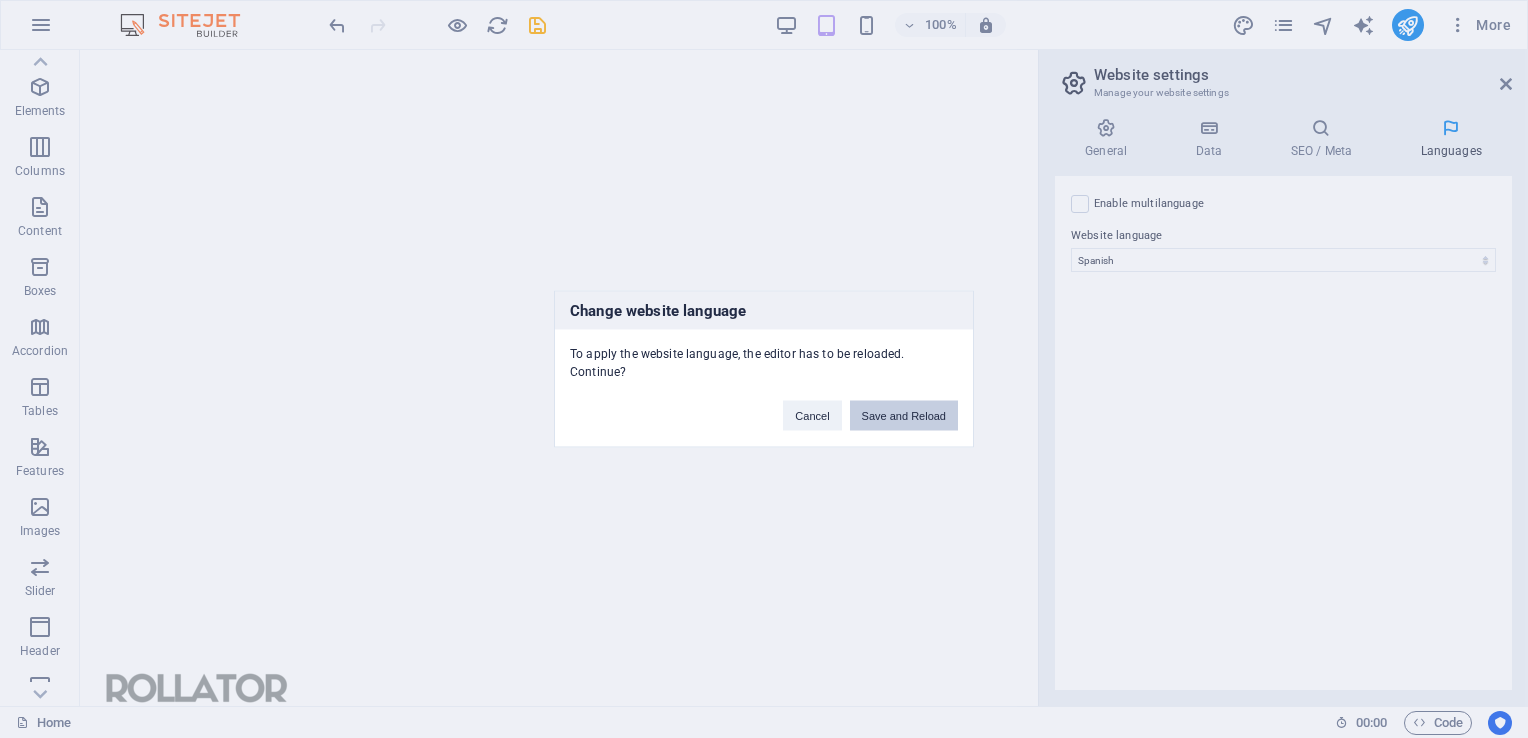 click on "Save and Reload" at bounding box center [904, 416] 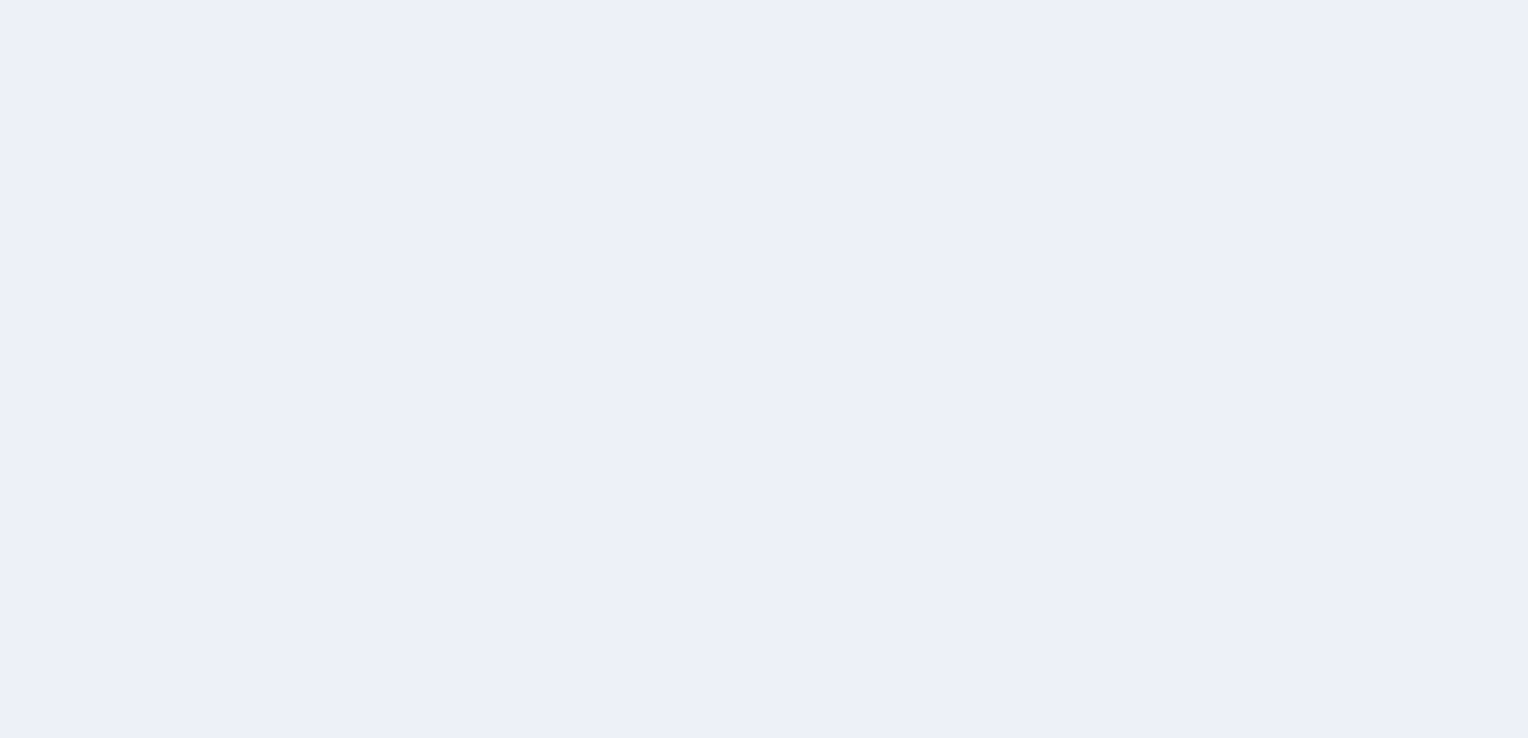 scroll, scrollTop: 0, scrollLeft: 0, axis: both 